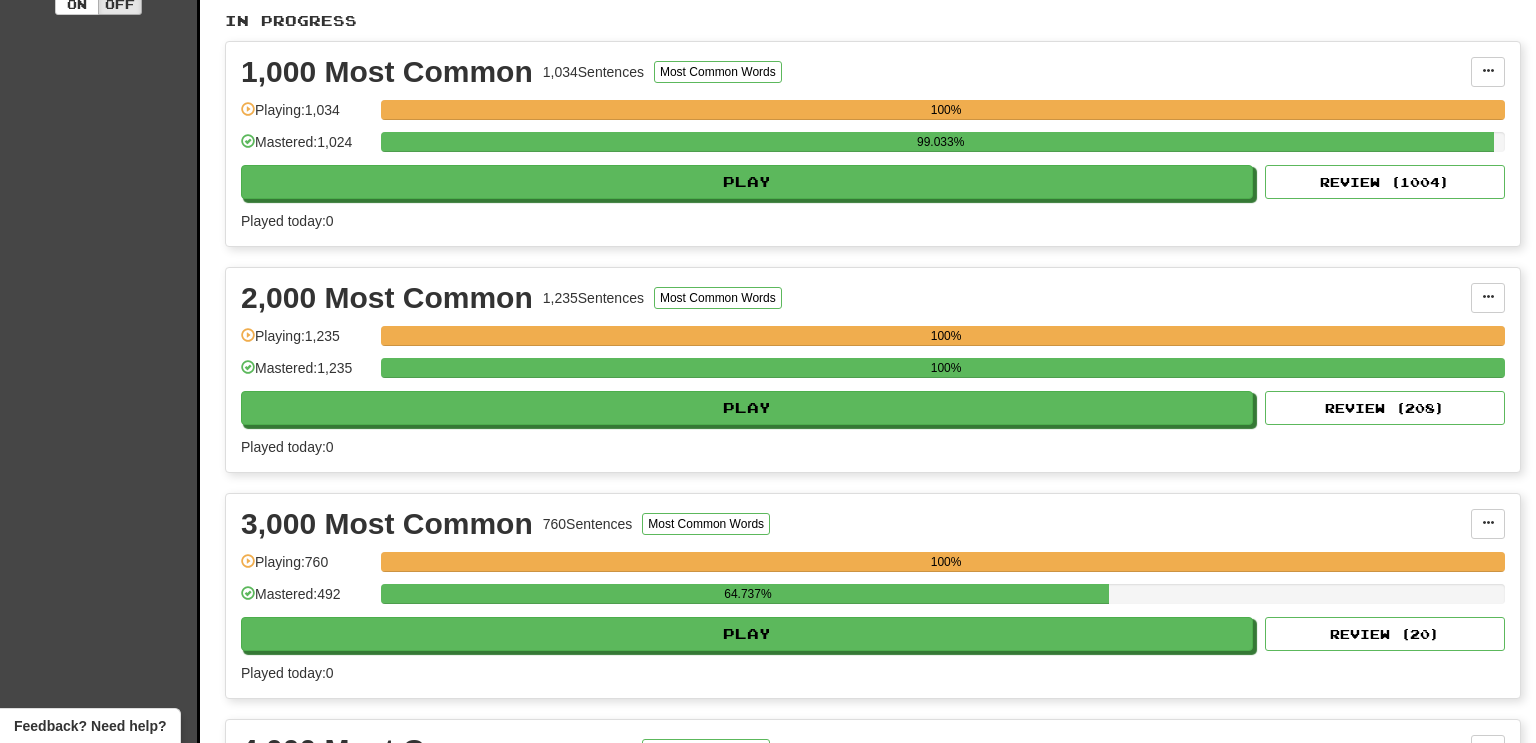 scroll, scrollTop: 500, scrollLeft: 0, axis: vertical 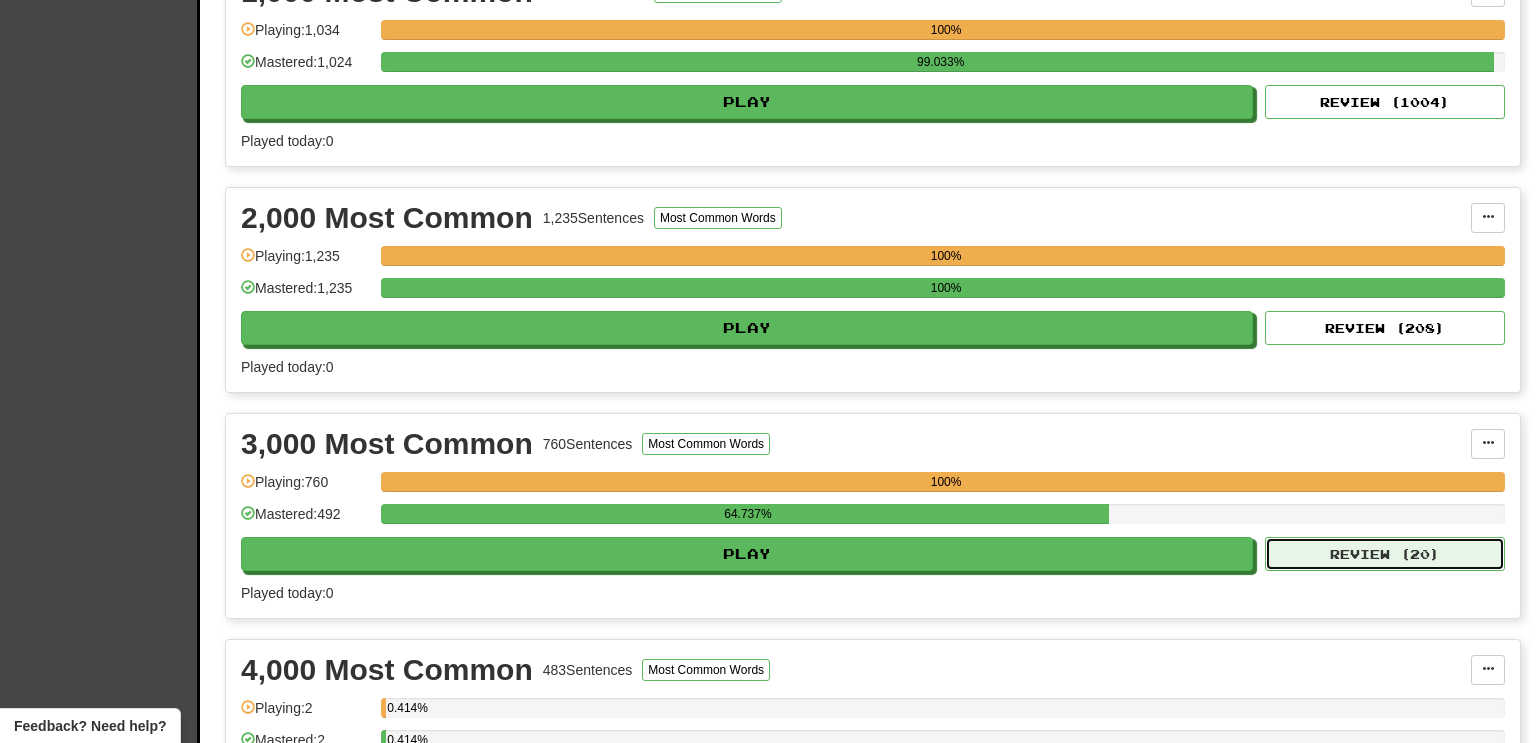 click on "Review ( 20 )" at bounding box center [1385, 554] 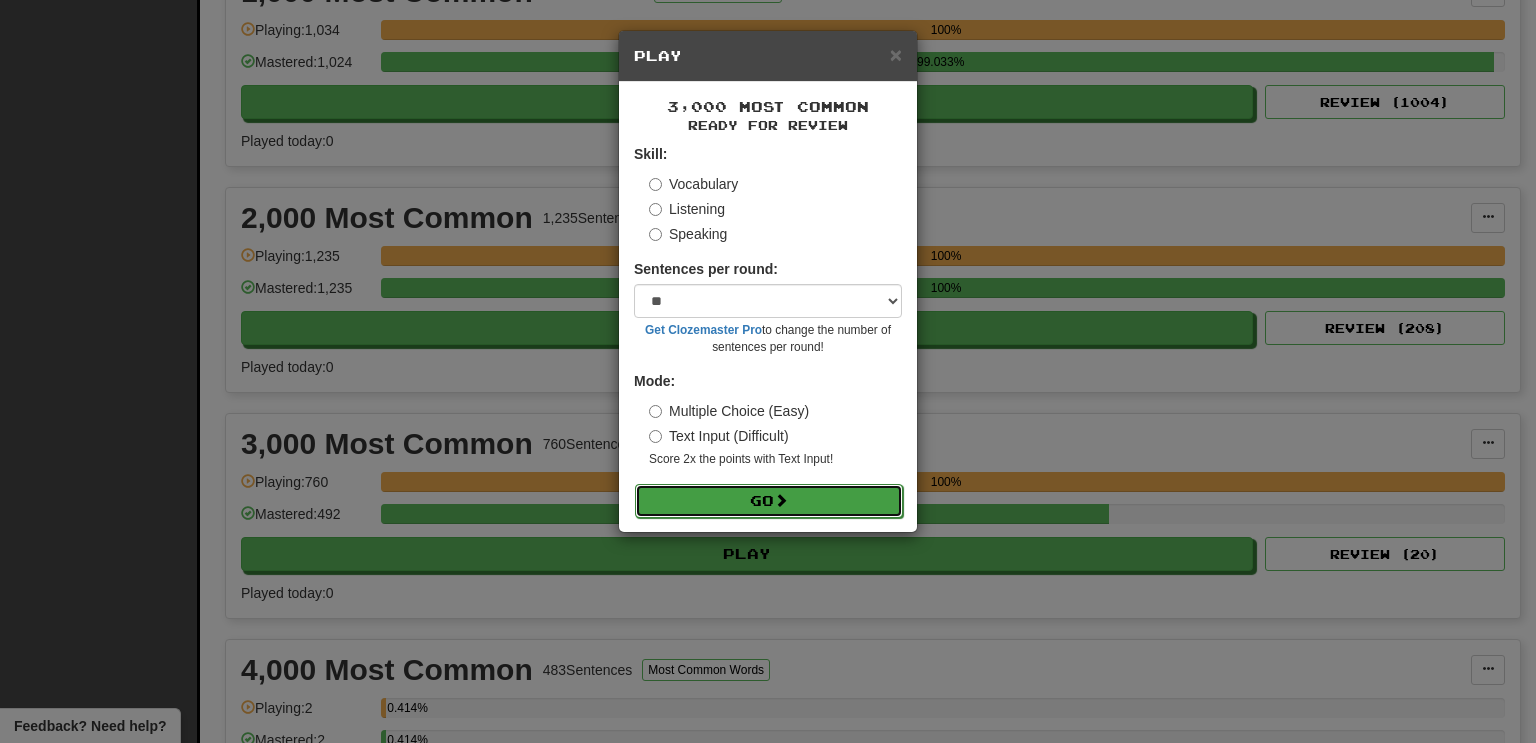 click on "Go" at bounding box center [769, 501] 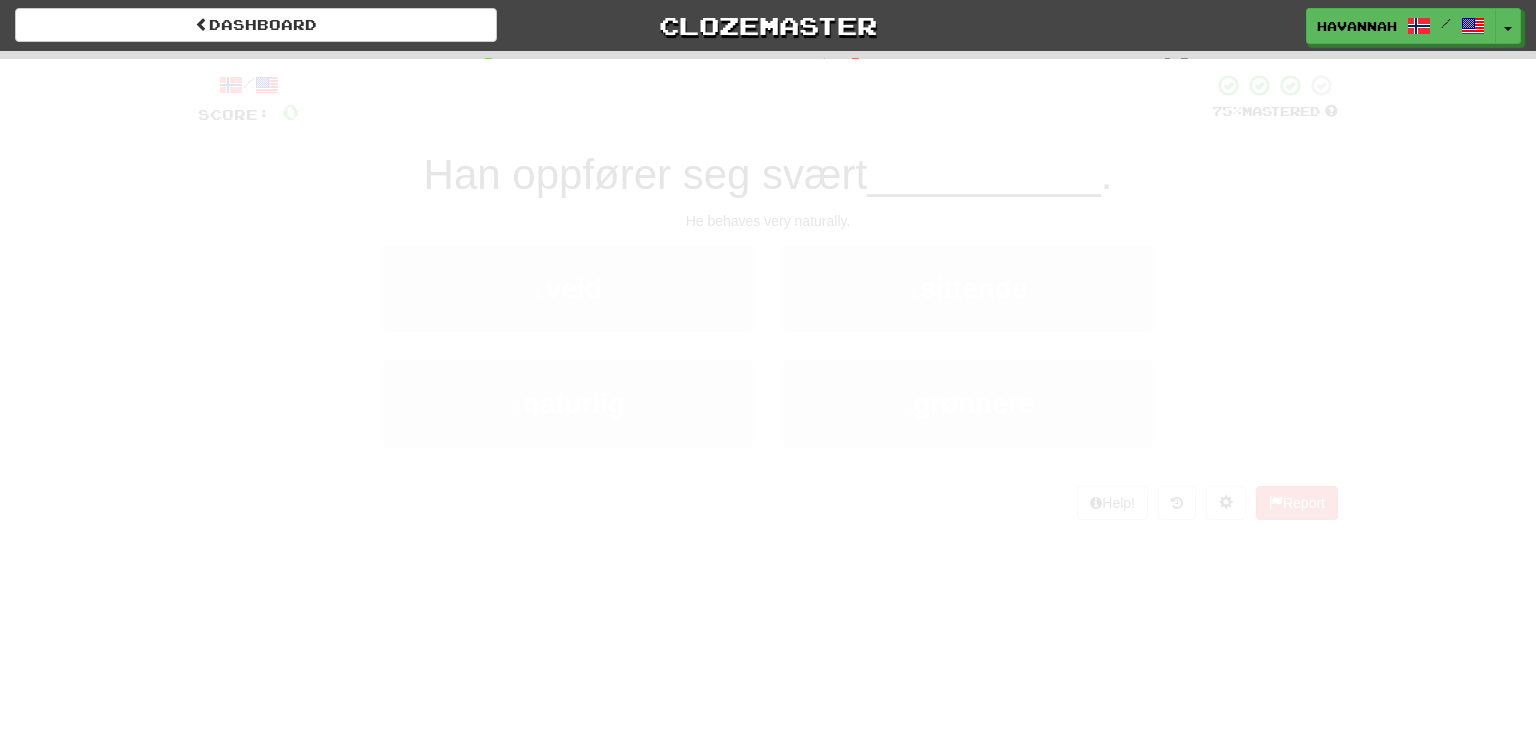 scroll, scrollTop: 0, scrollLeft: 0, axis: both 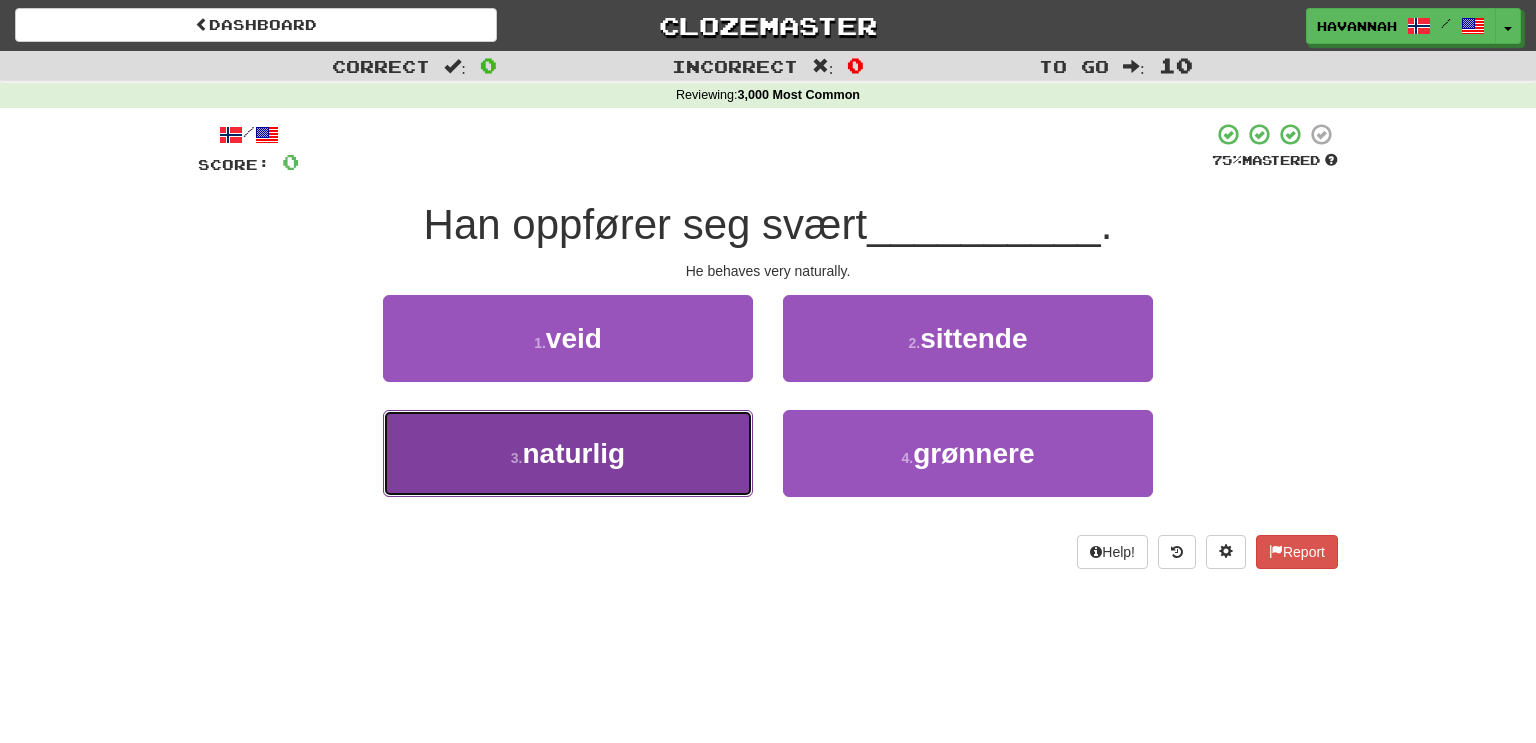 click on "3 .  naturlig" at bounding box center (568, 453) 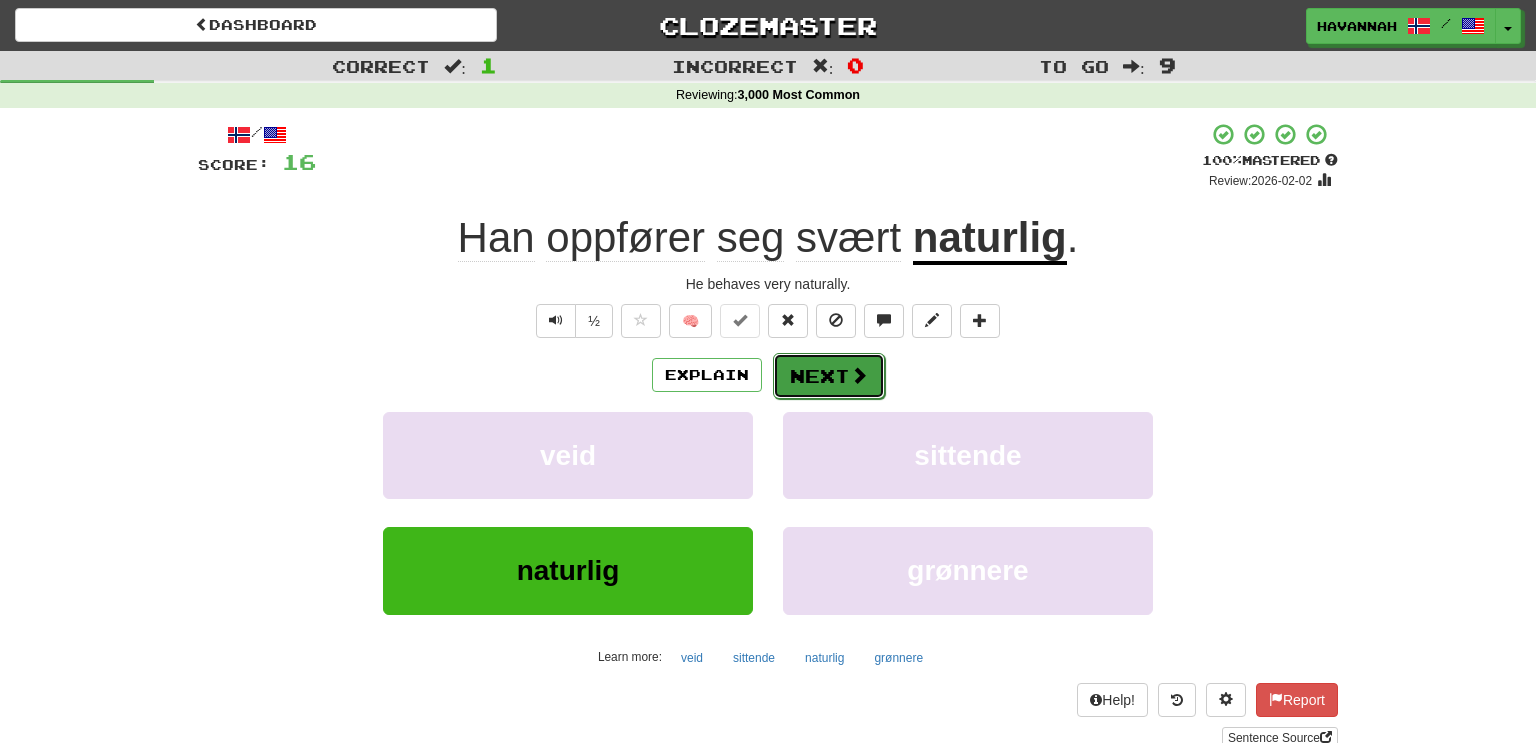 click on "Next" at bounding box center (829, 376) 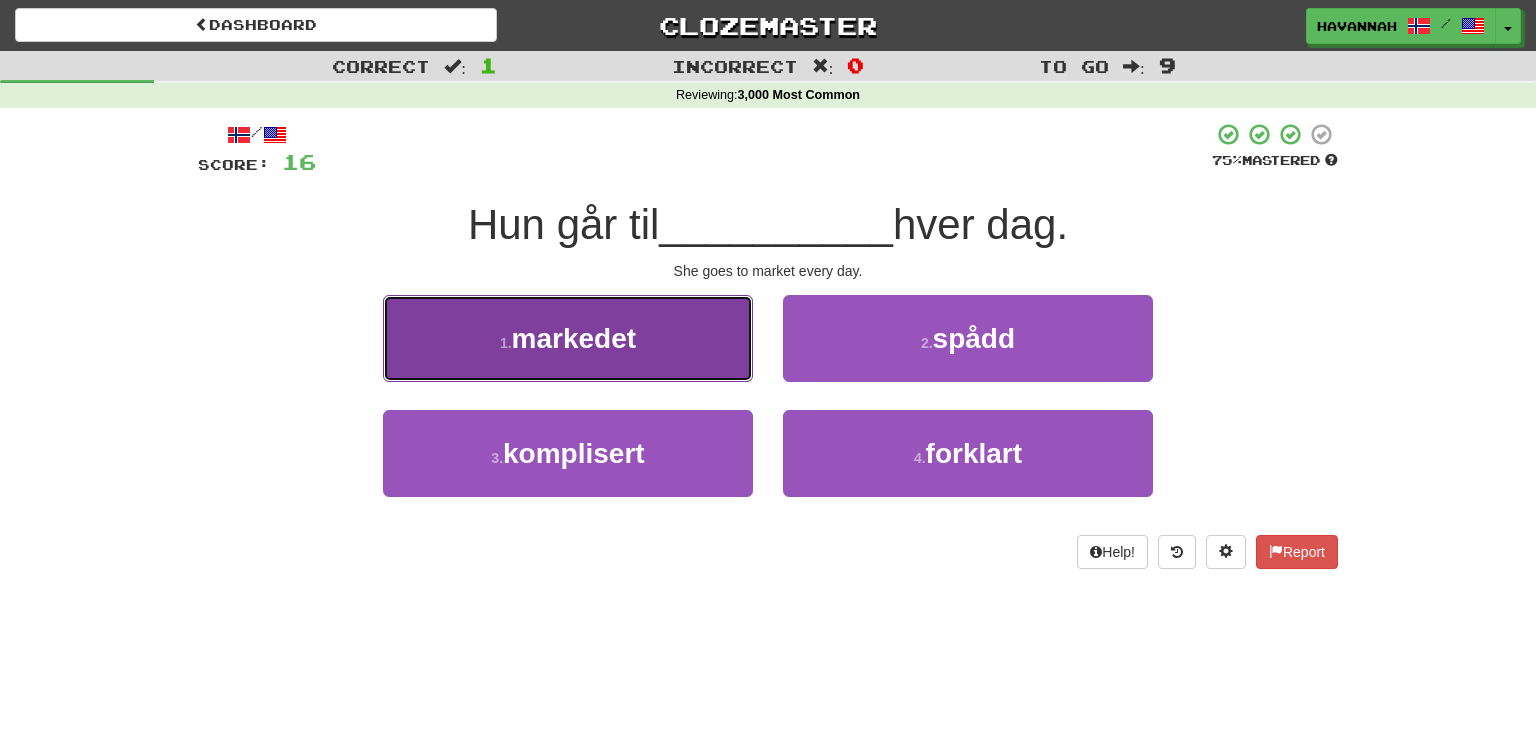 click on "1 .  markedet" at bounding box center (568, 338) 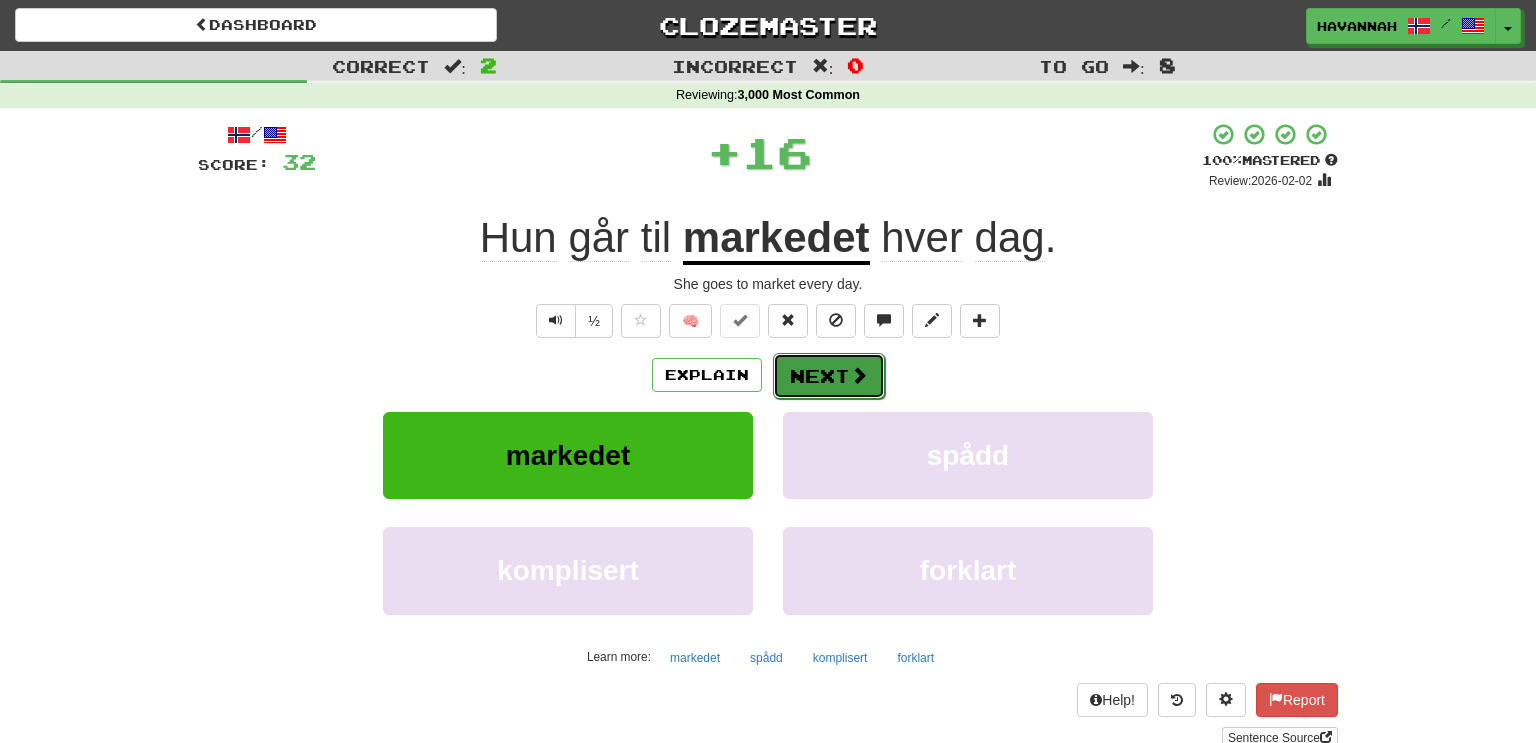 click on "Next" at bounding box center (829, 376) 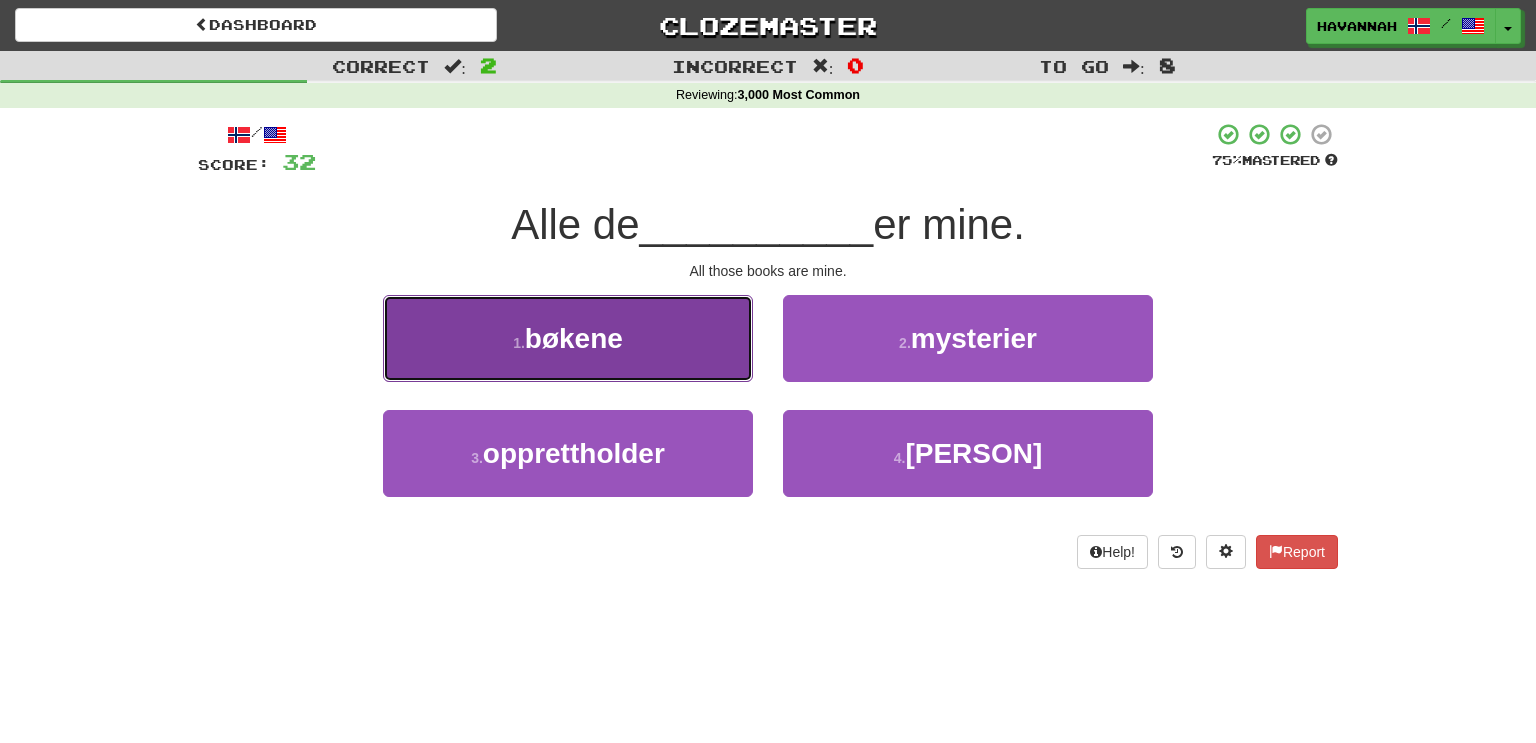 click on "1 .  bøkene" at bounding box center (568, 338) 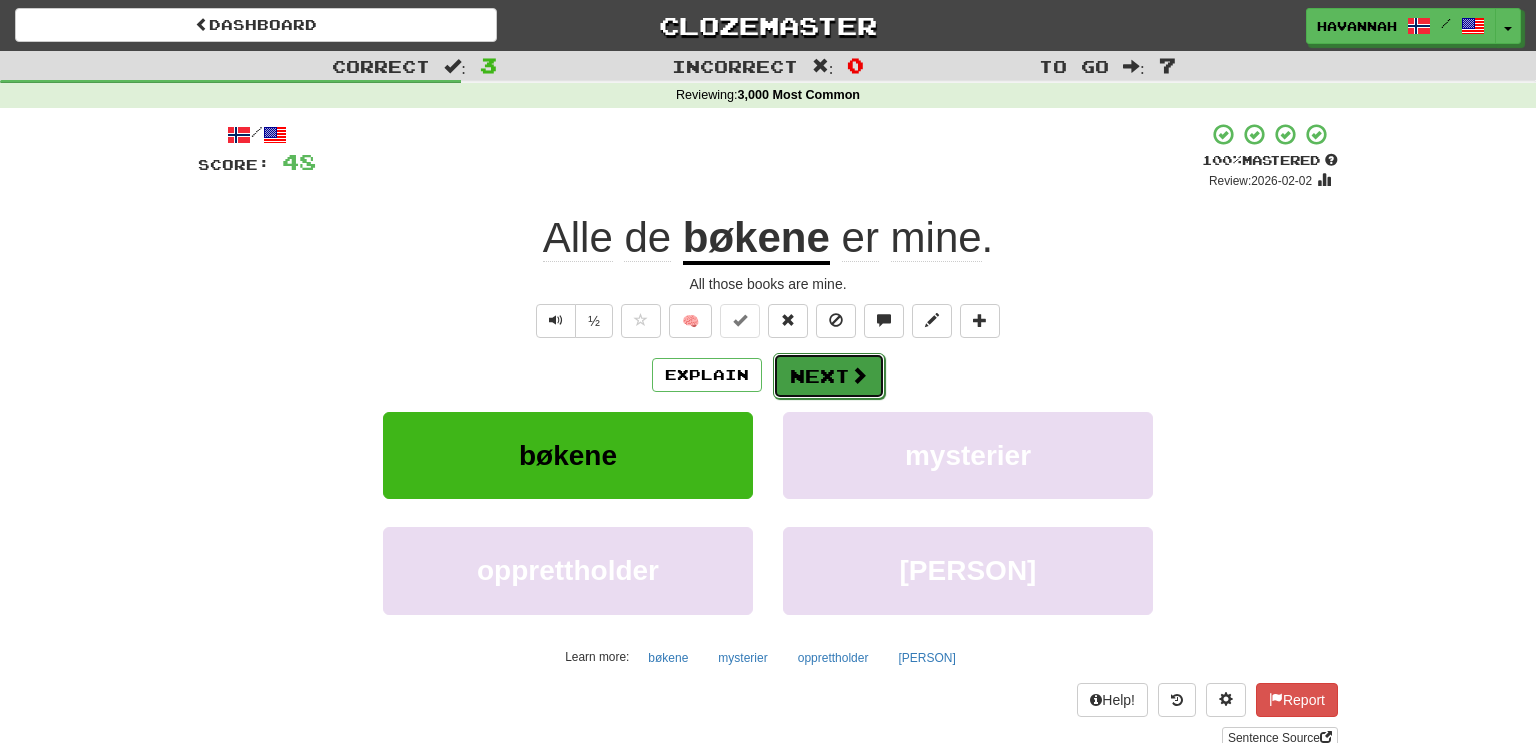 click on "Next" at bounding box center [829, 376] 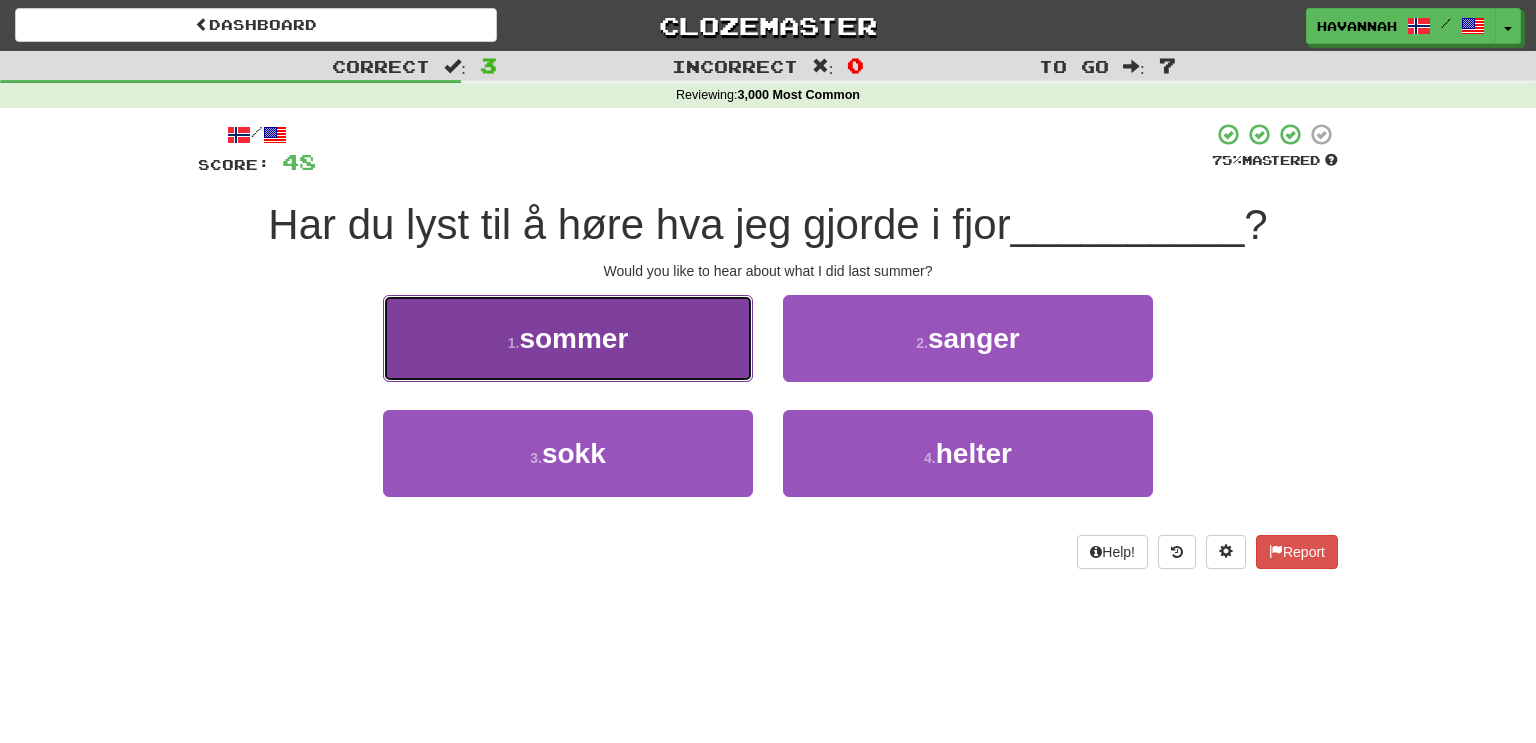 click on "1 .  sommer" at bounding box center [568, 338] 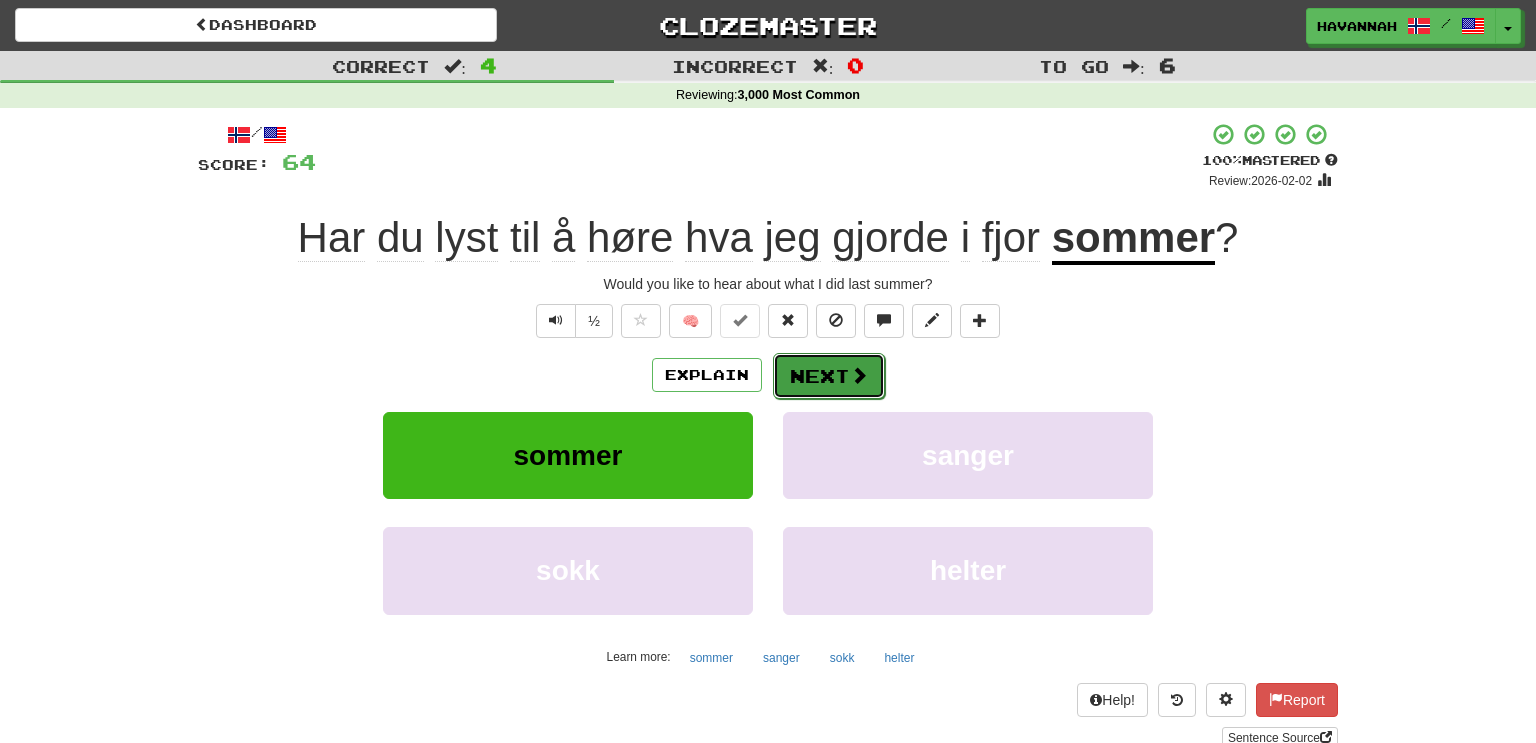 click at bounding box center [859, 375] 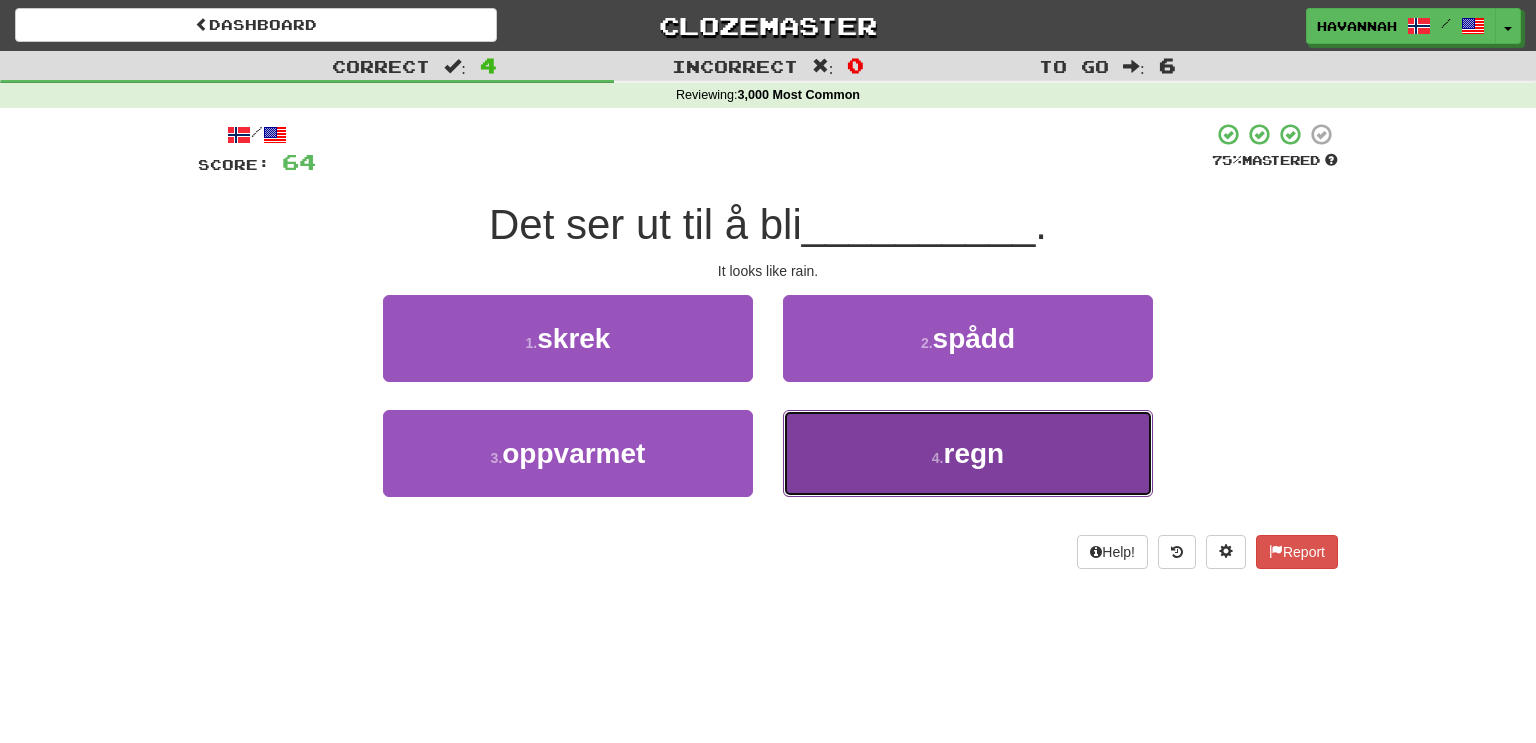 click on "4 .  regn" at bounding box center (968, 453) 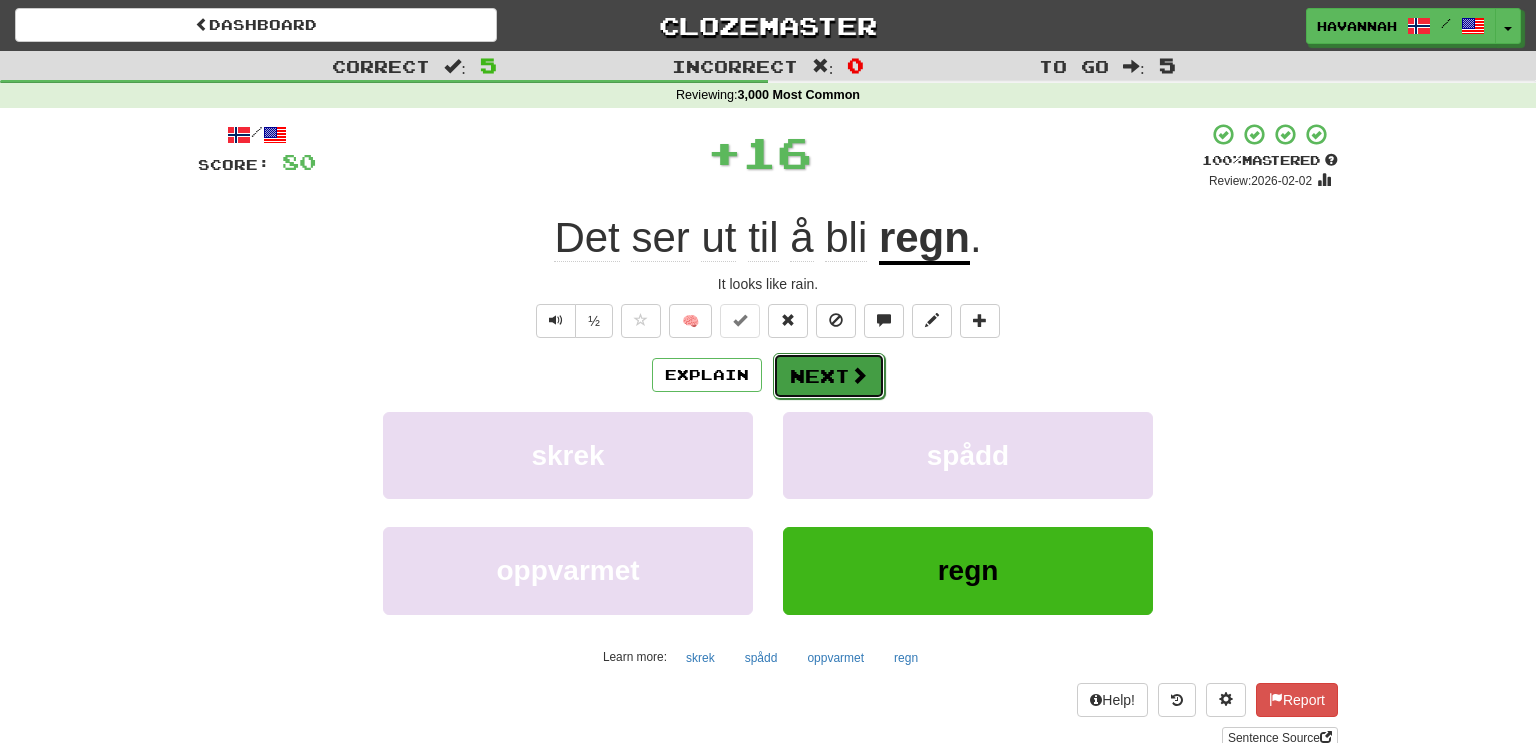 click on "Next" at bounding box center [829, 376] 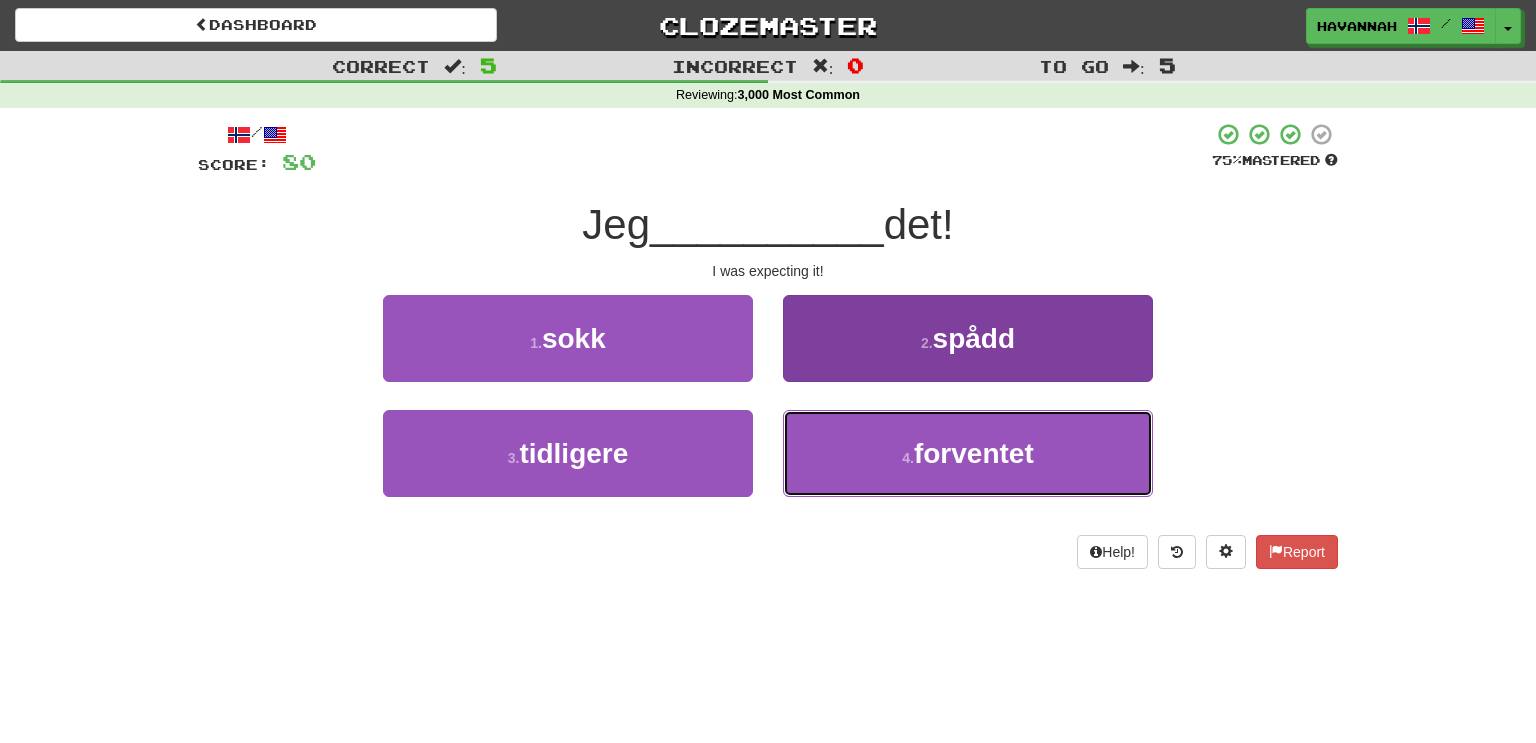 click on "4 .  forventet" at bounding box center [968, 453] 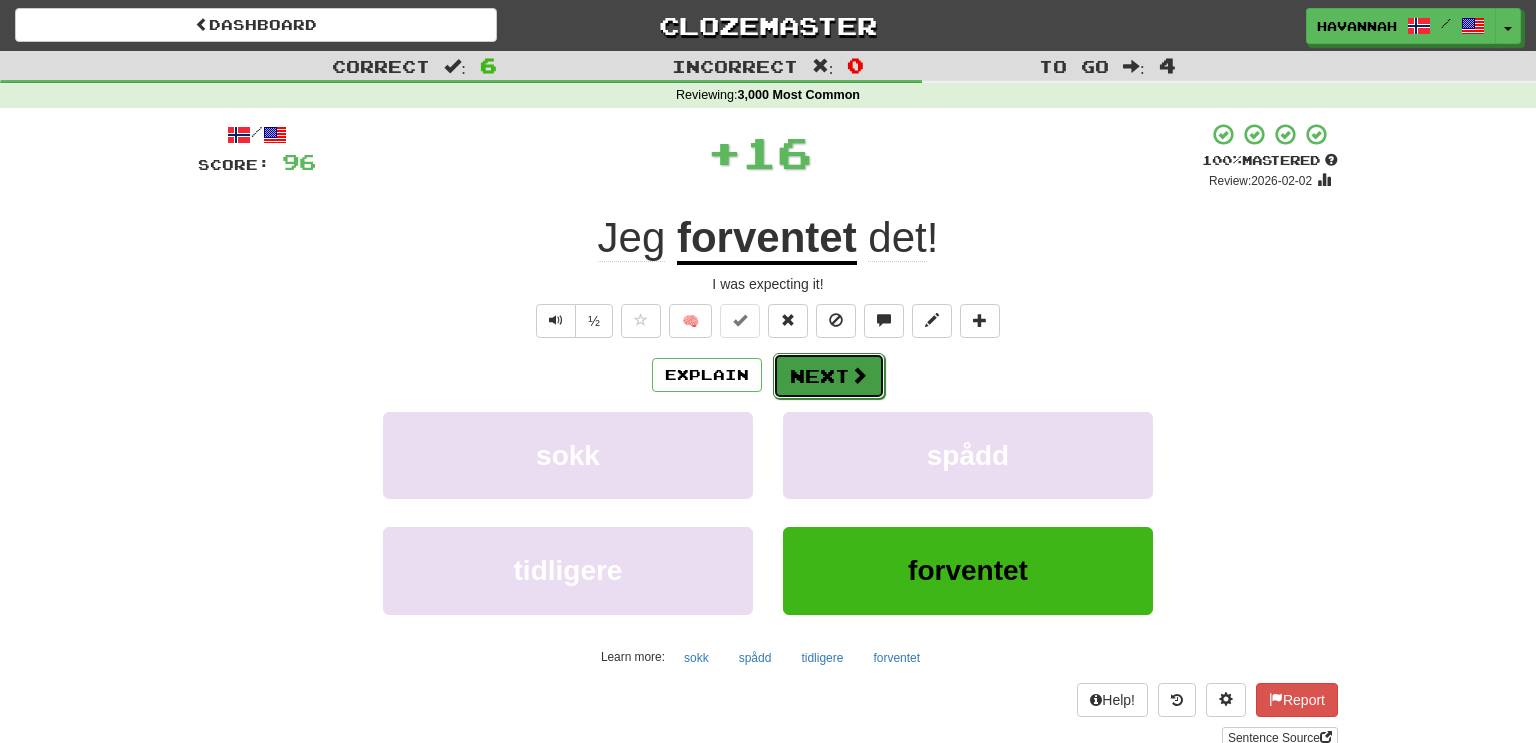 click on "Next" at bounding box center (829, 376) 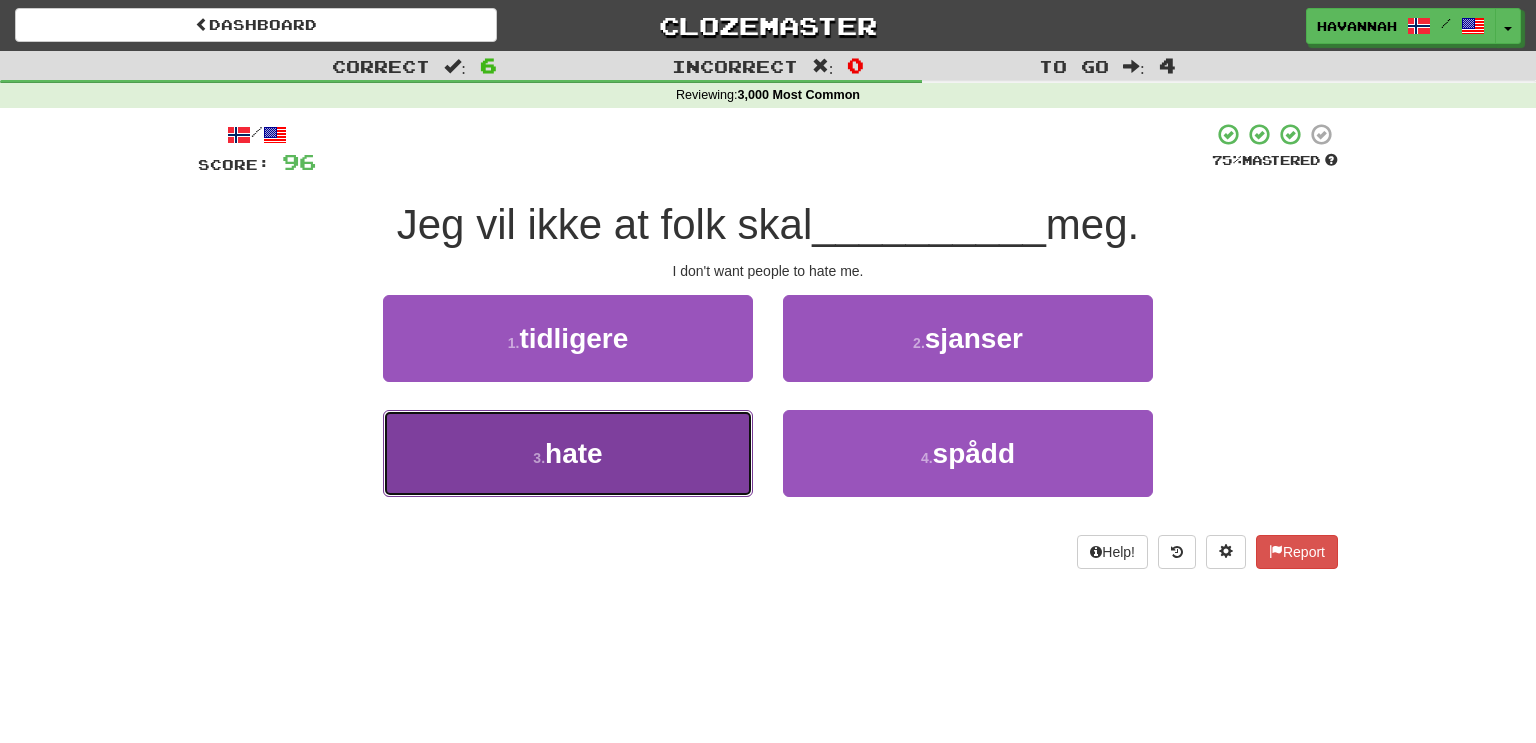 click on "3 .  hate" at bounding box center (568, 453) 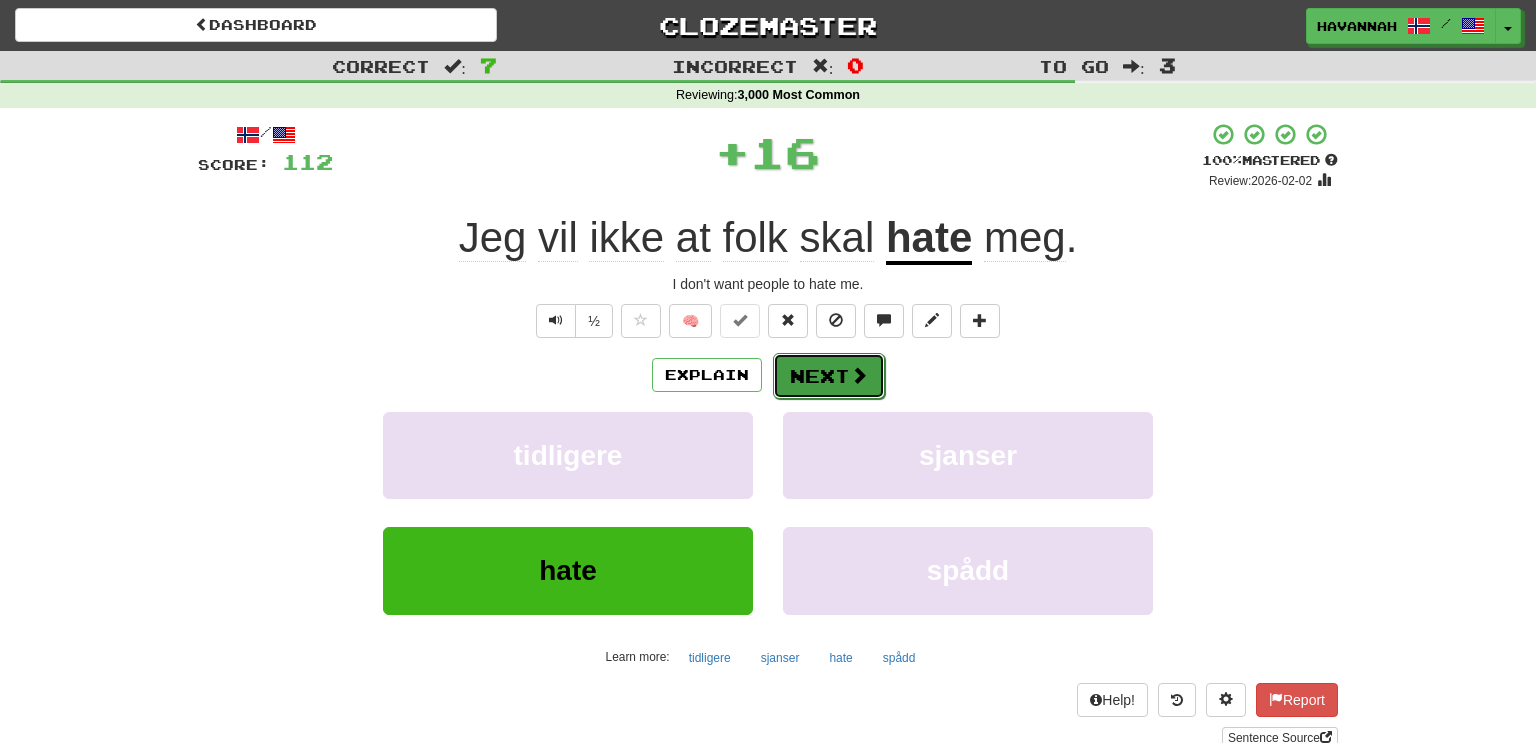 click on "Next" at bounding box center (829, 376) 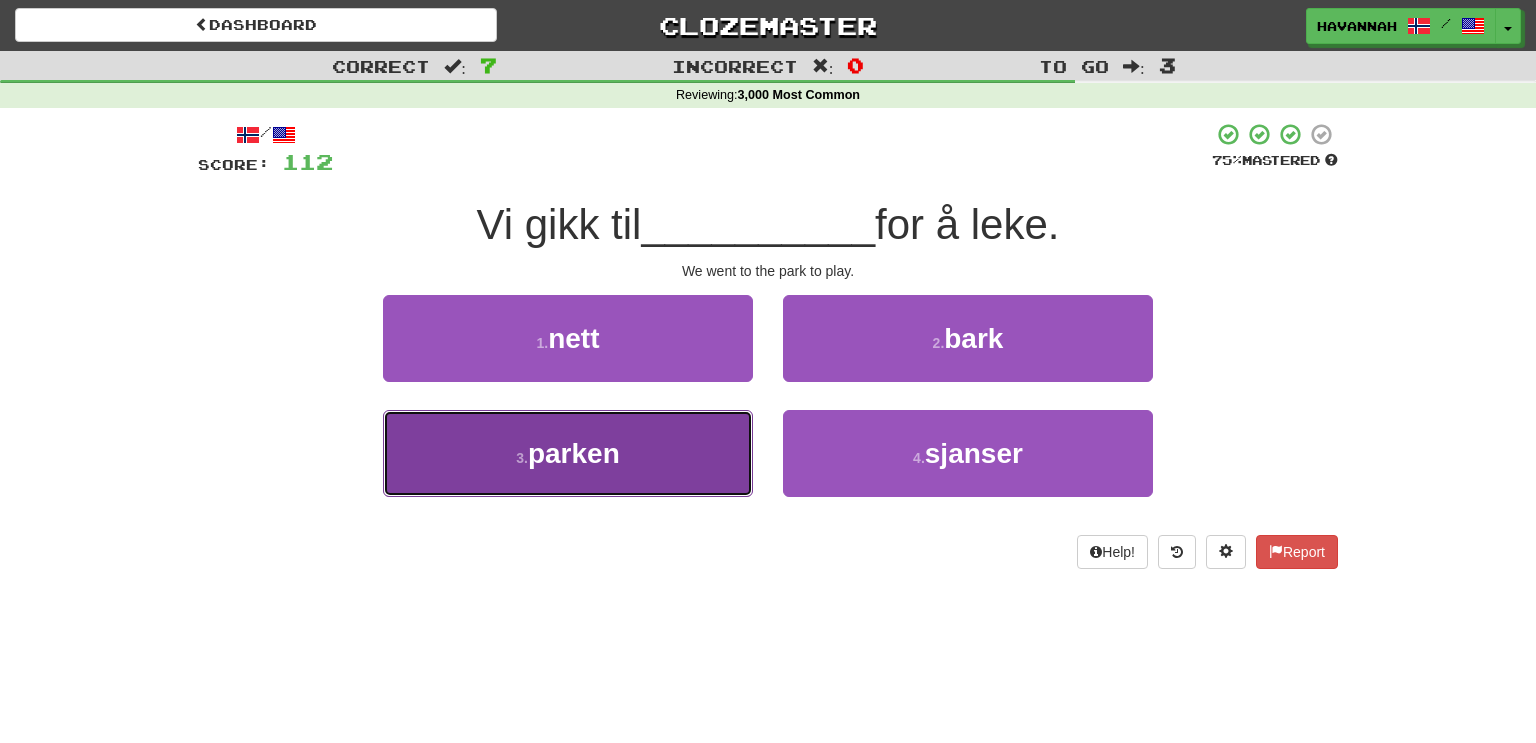 click on "3 .  parken" at bounding box center (568, 453) 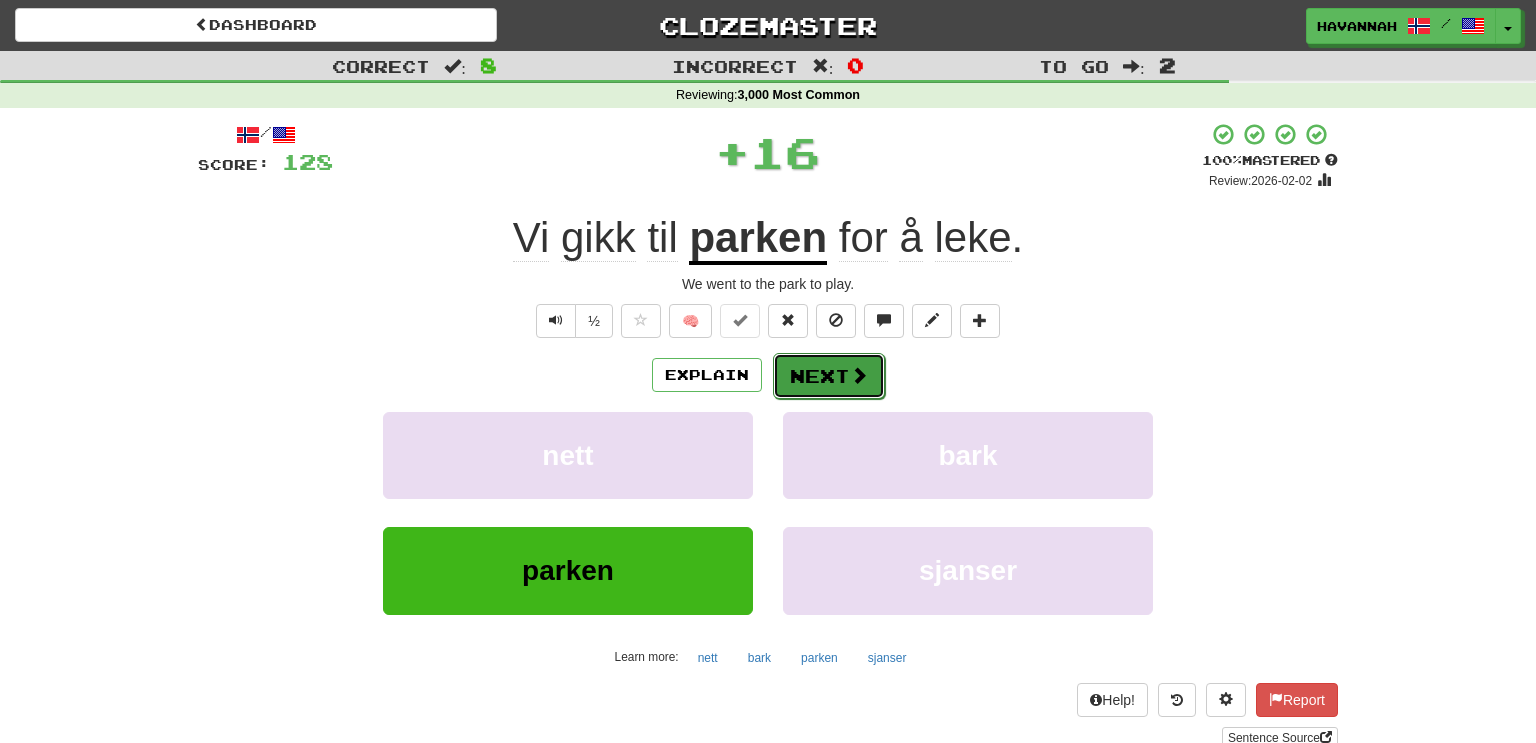 click on "Next" at bounding box center (829, 376) 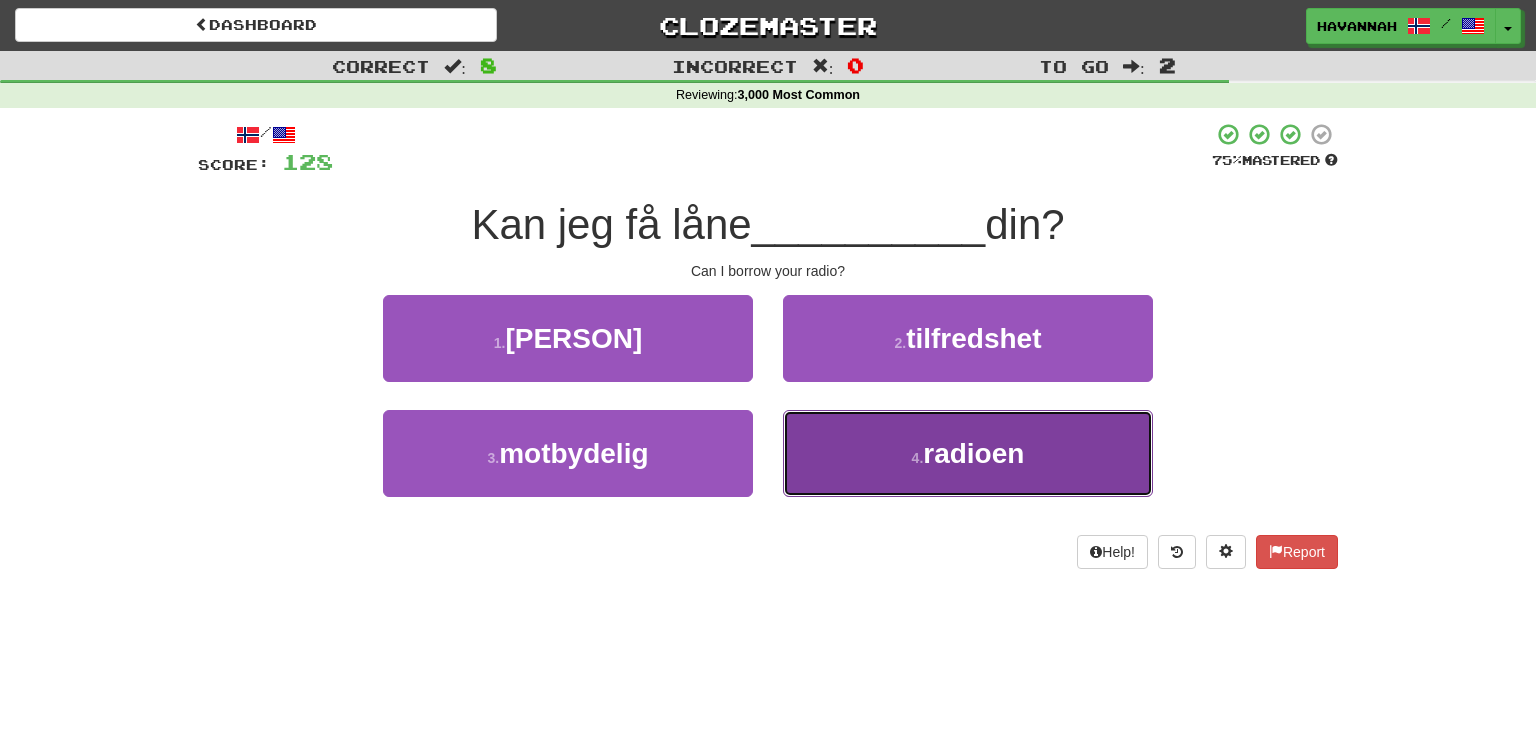 click on "radioen" at bounding box center (973, 453) 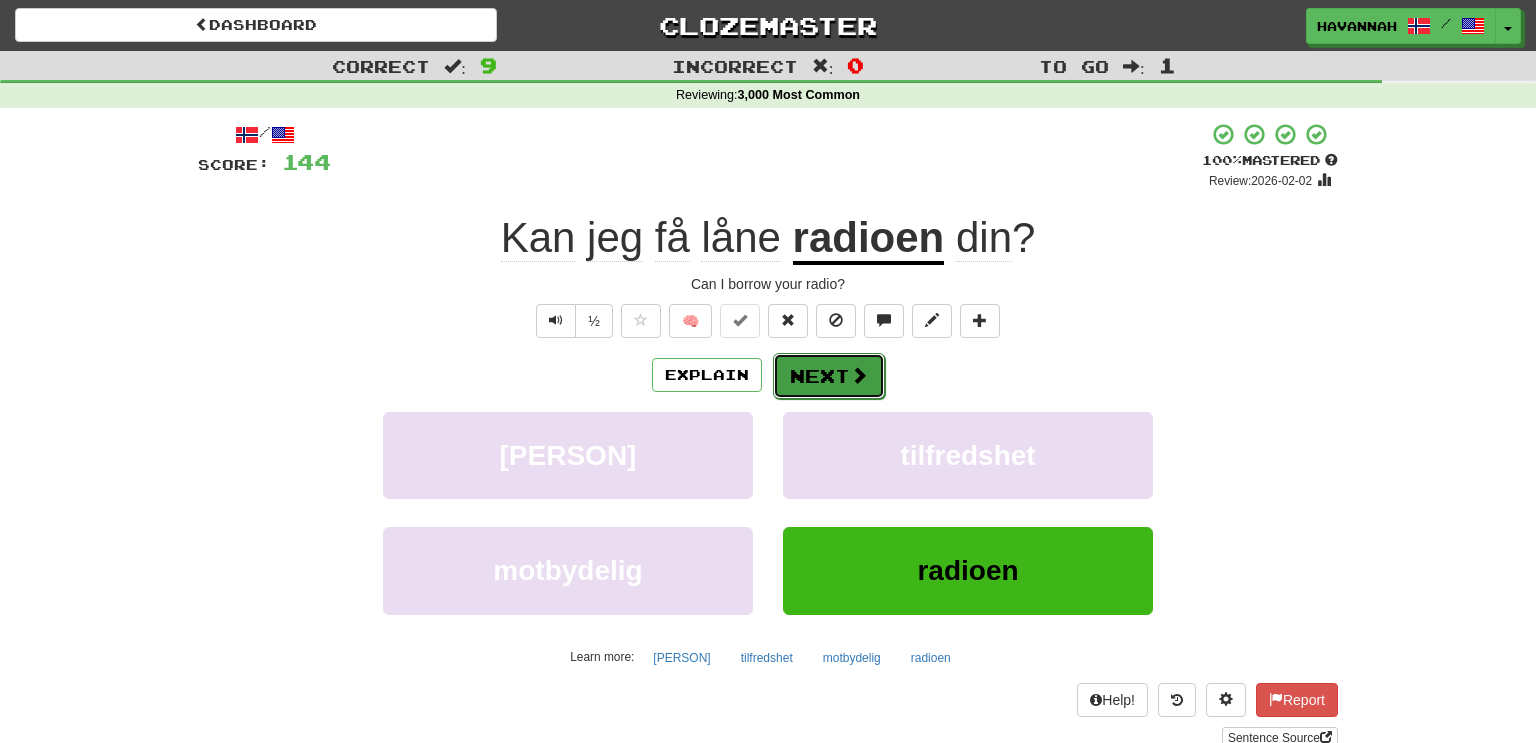 click on "Next" at bounding box center [829, 376] 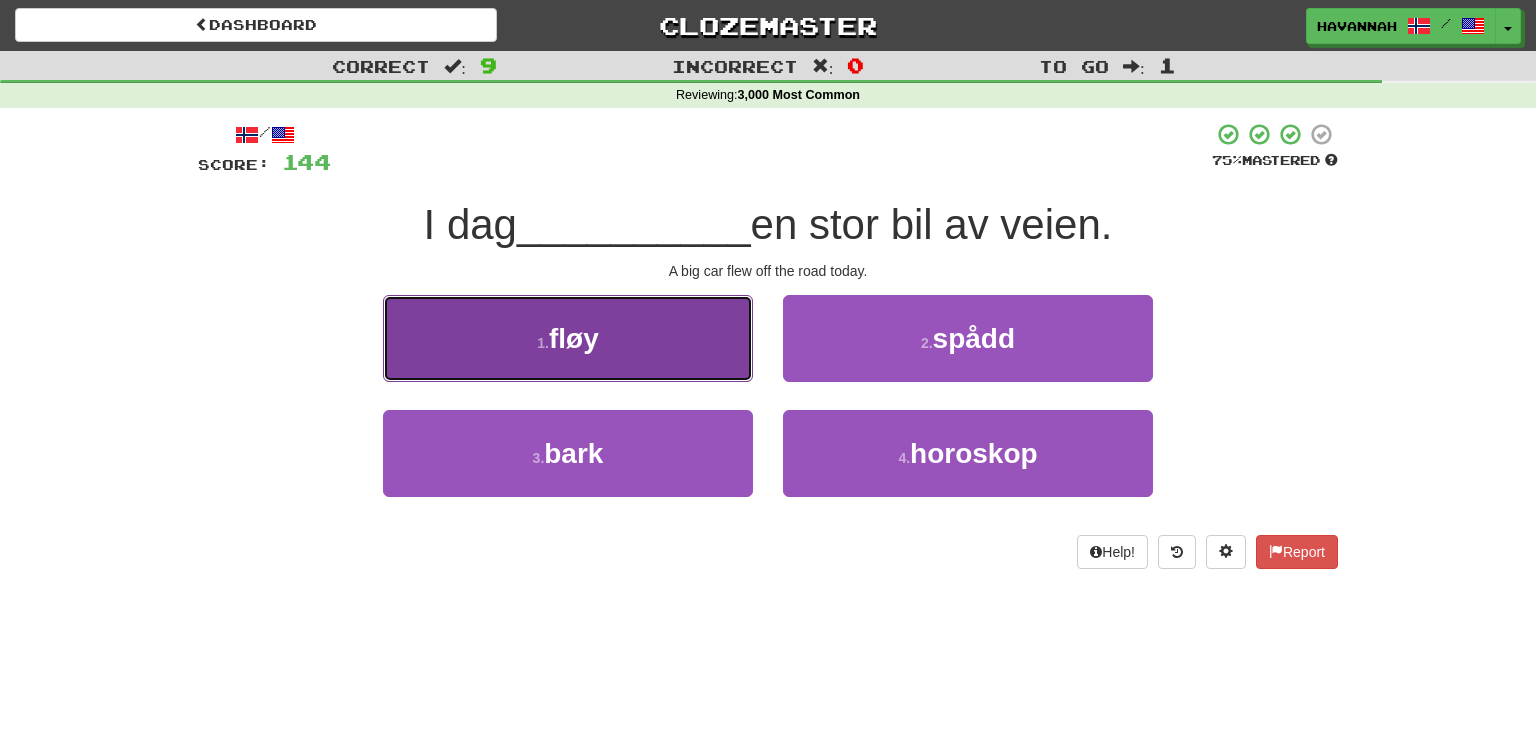 click on "1 .  fløy" at bounding box center [568, 338] 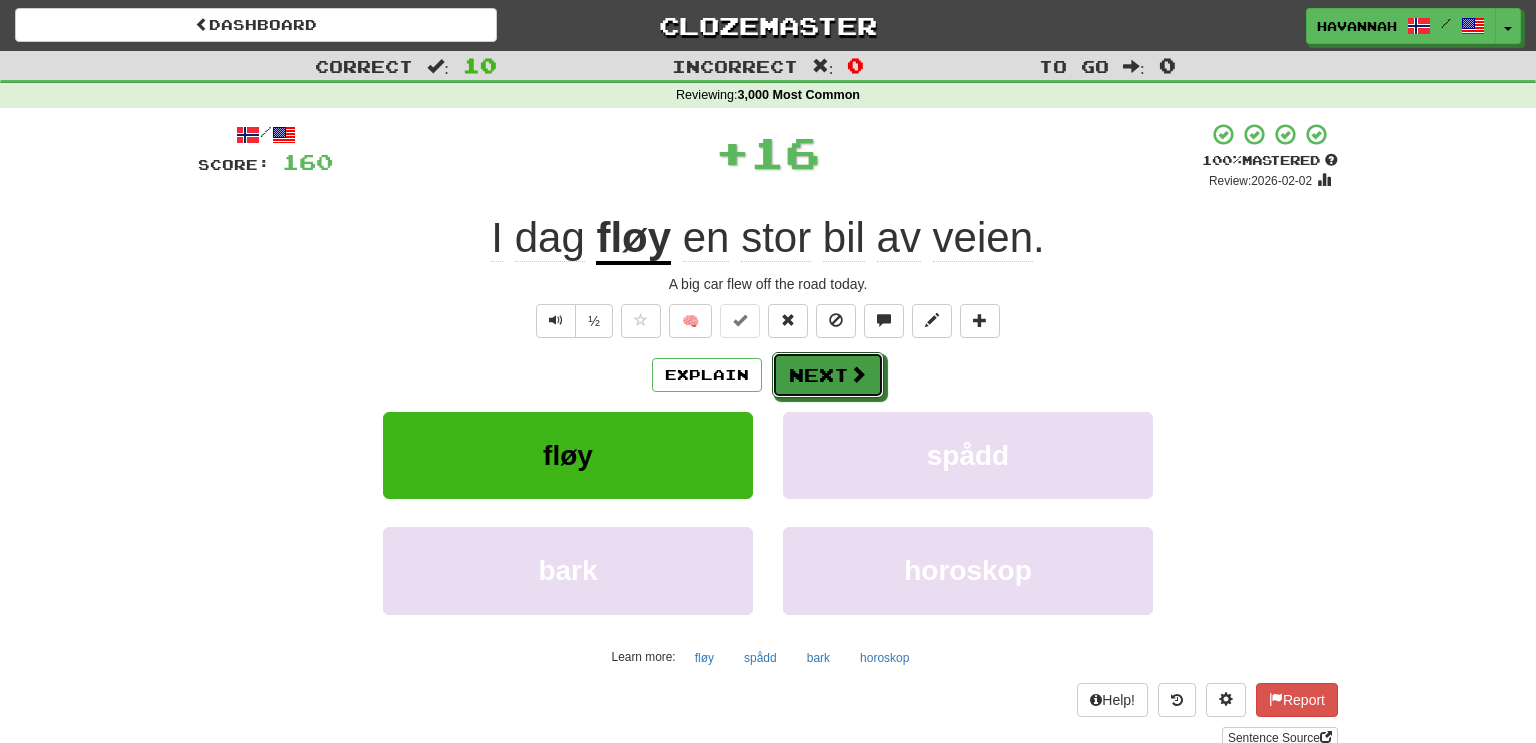 click on "Next" at bounding box center (828, 375) 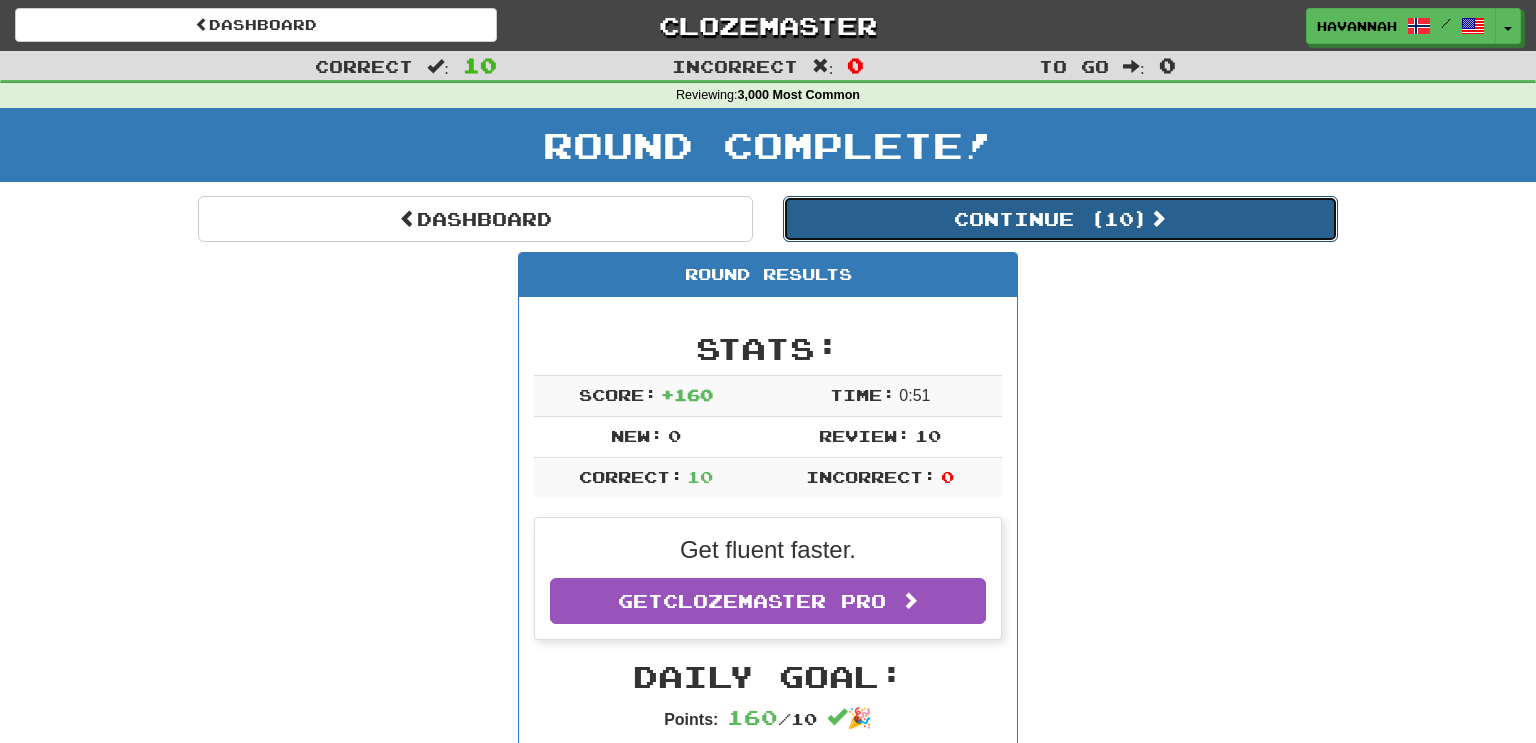 click on "Continue ( 10 )" at bounding box center [1060, 219] 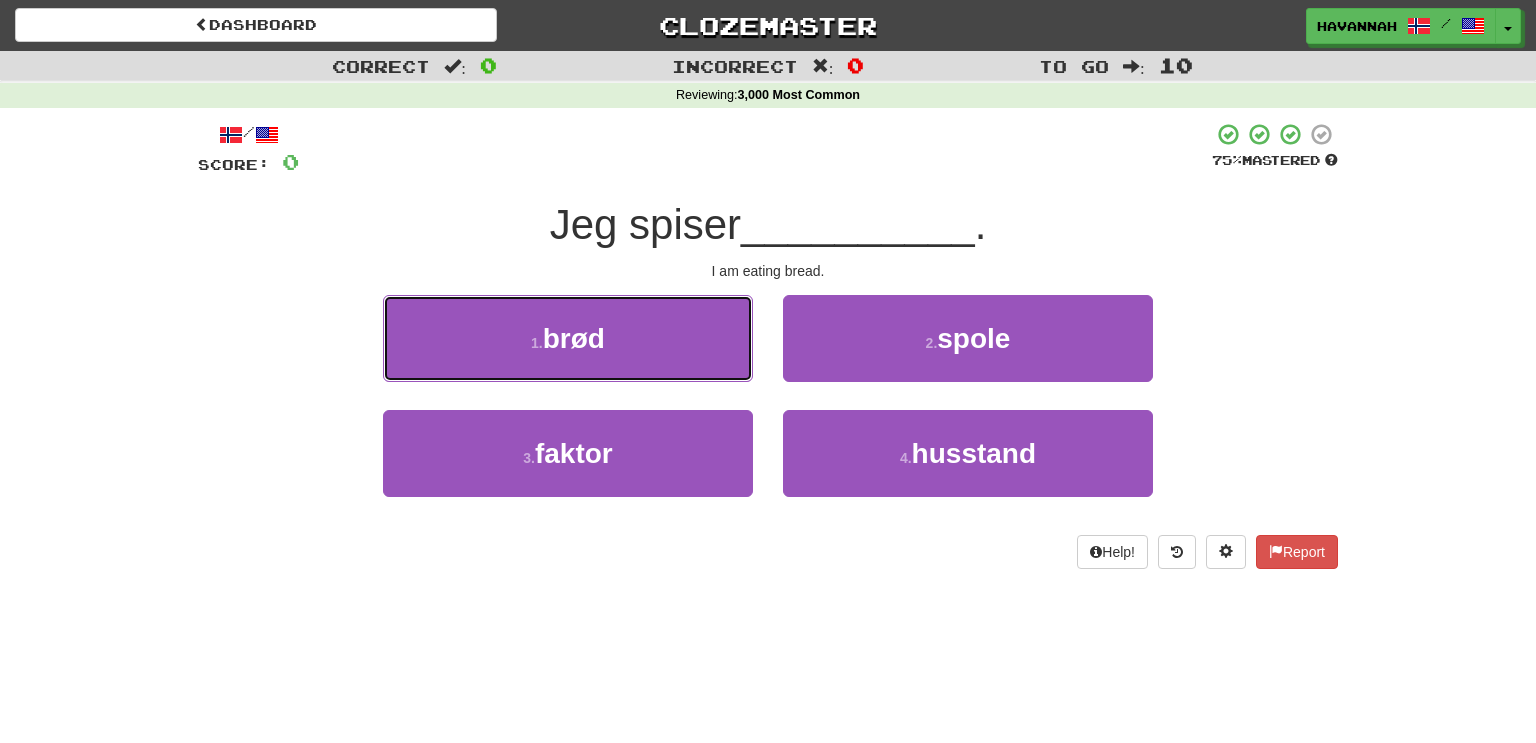 click on "1 .  brød" at bounding box center [568, 338] 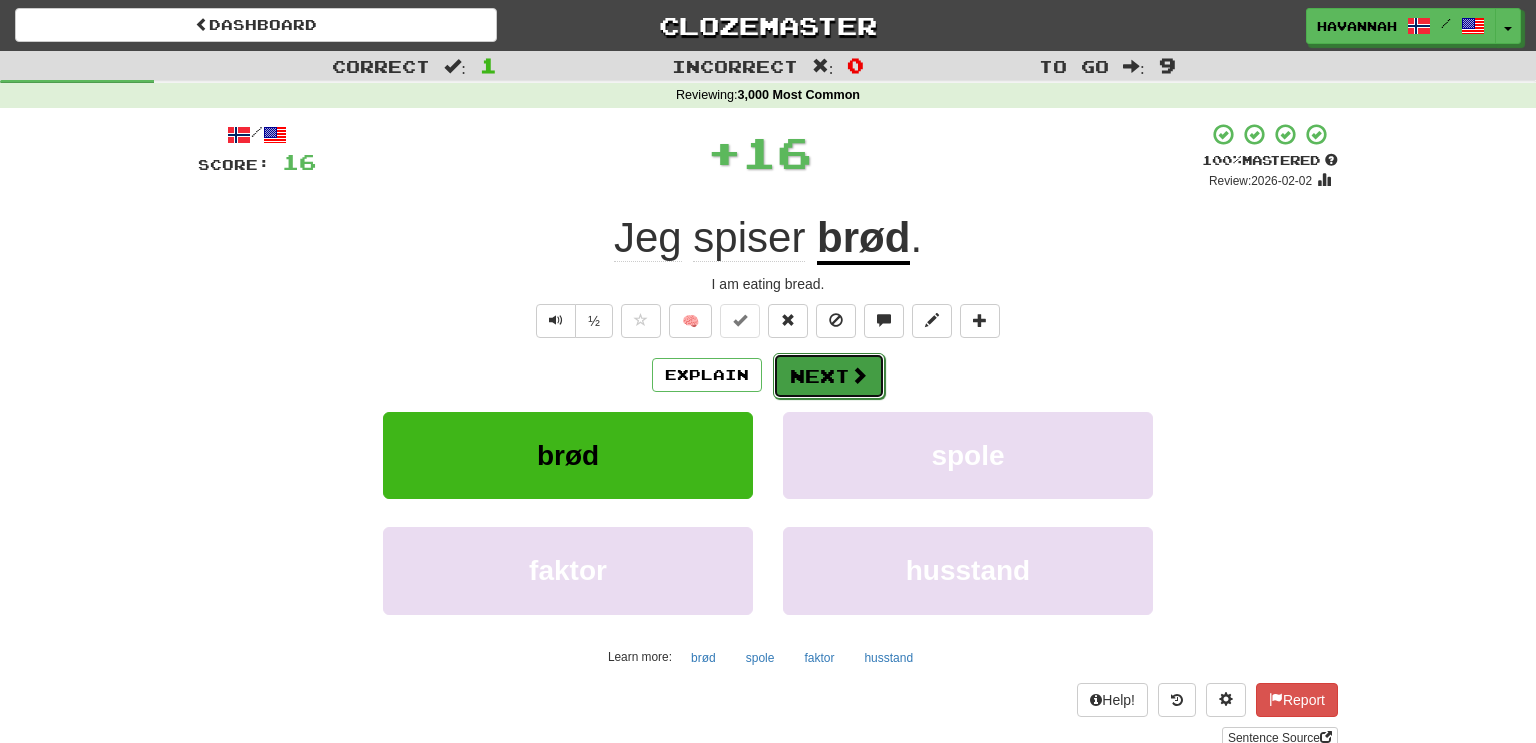 click on "Next" at bounding box center (829, 376) 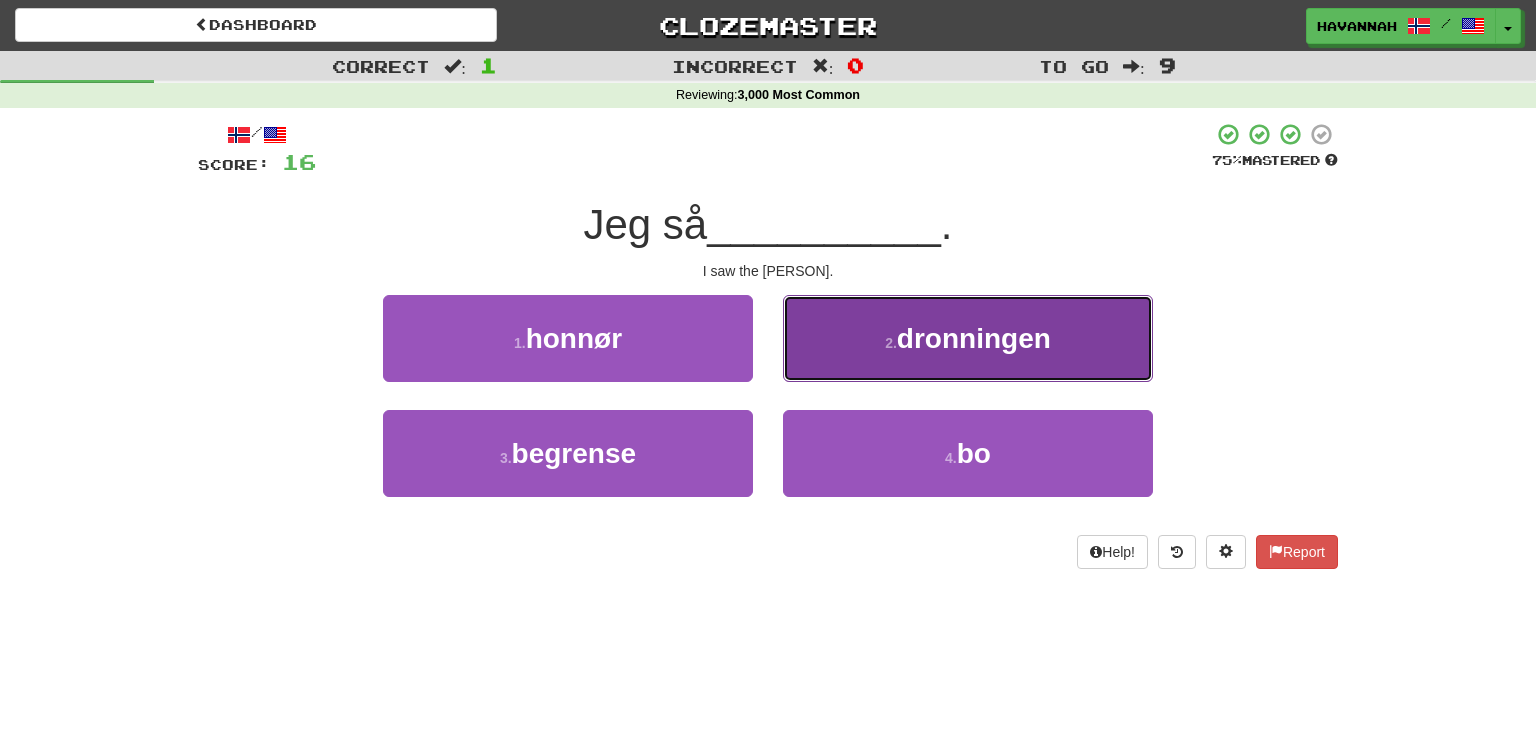 click on "2 .  dronningen" at bounding box center (968, 338) 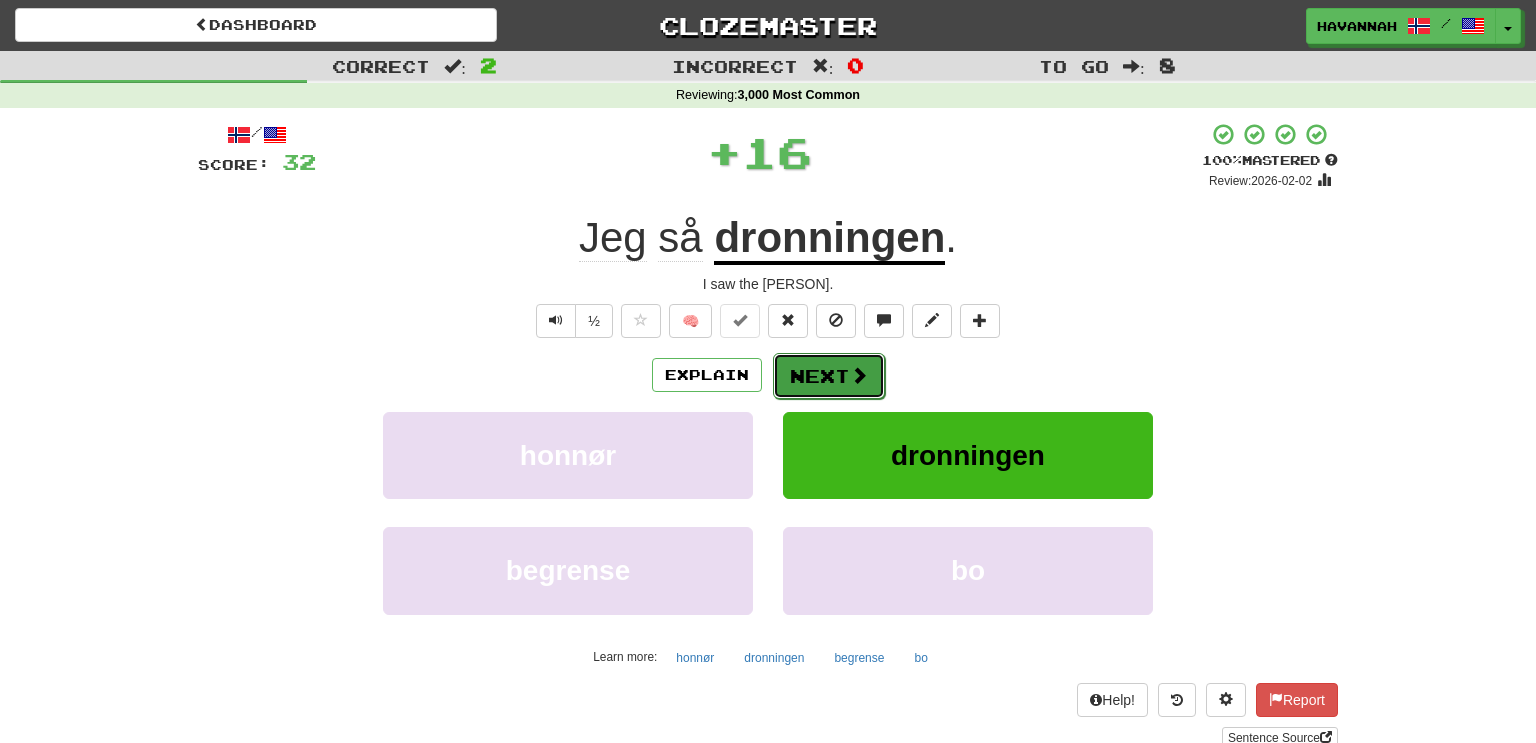 click at bounding box center (859, 375) 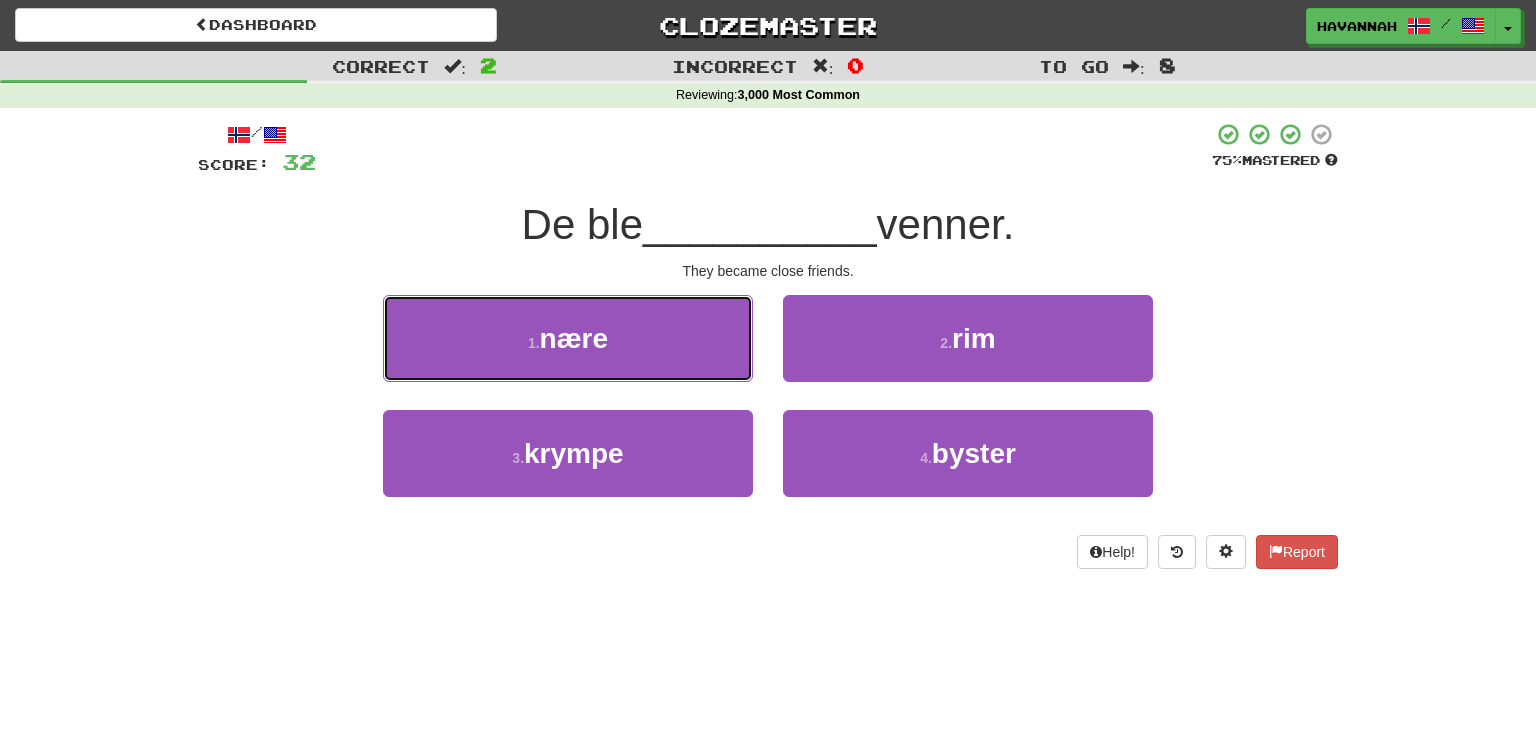 drag, startPoint x: 665, startPoint y: 344, endPoint x: 680, endPoint y: 350, distance: 16.155495 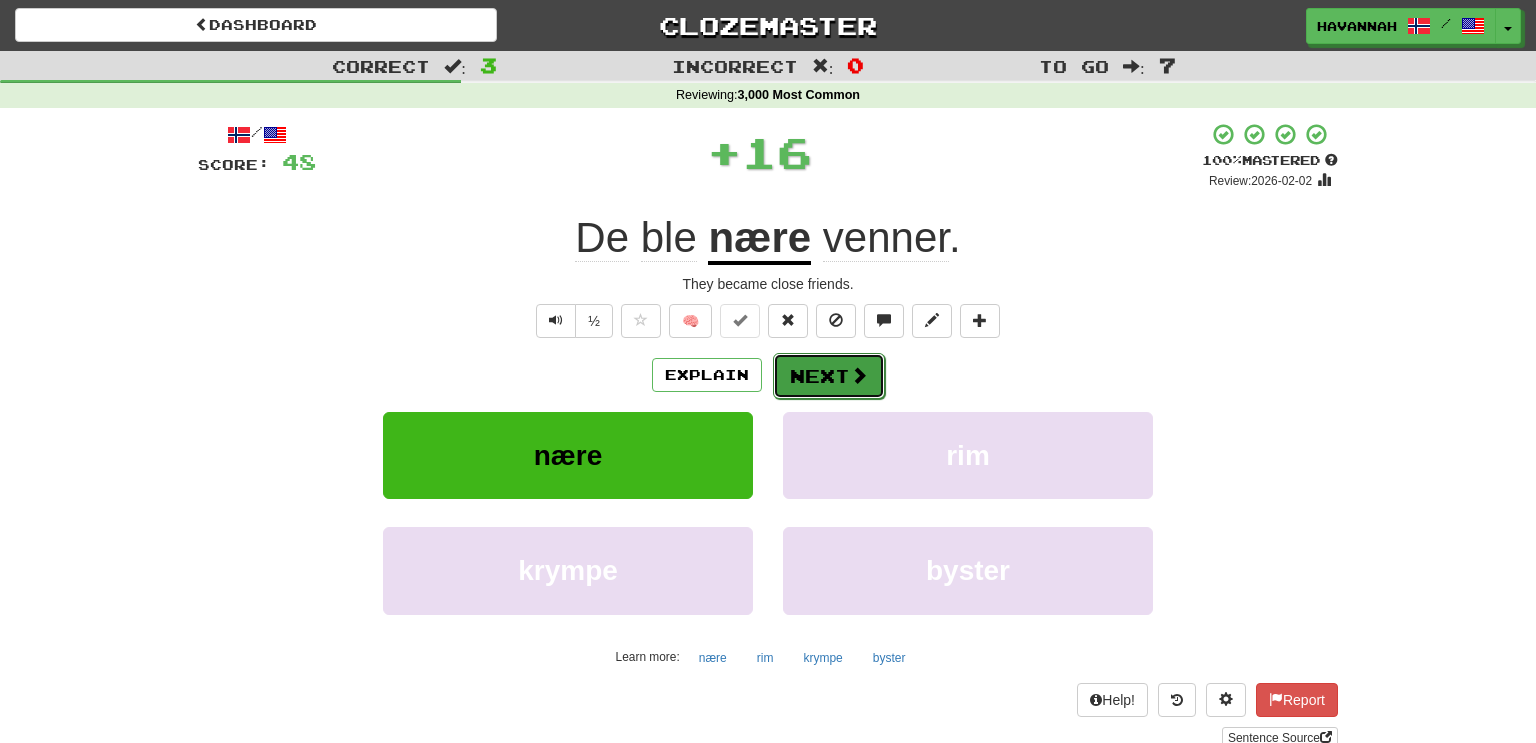 click on "Next" at bounding box center (829, 376) 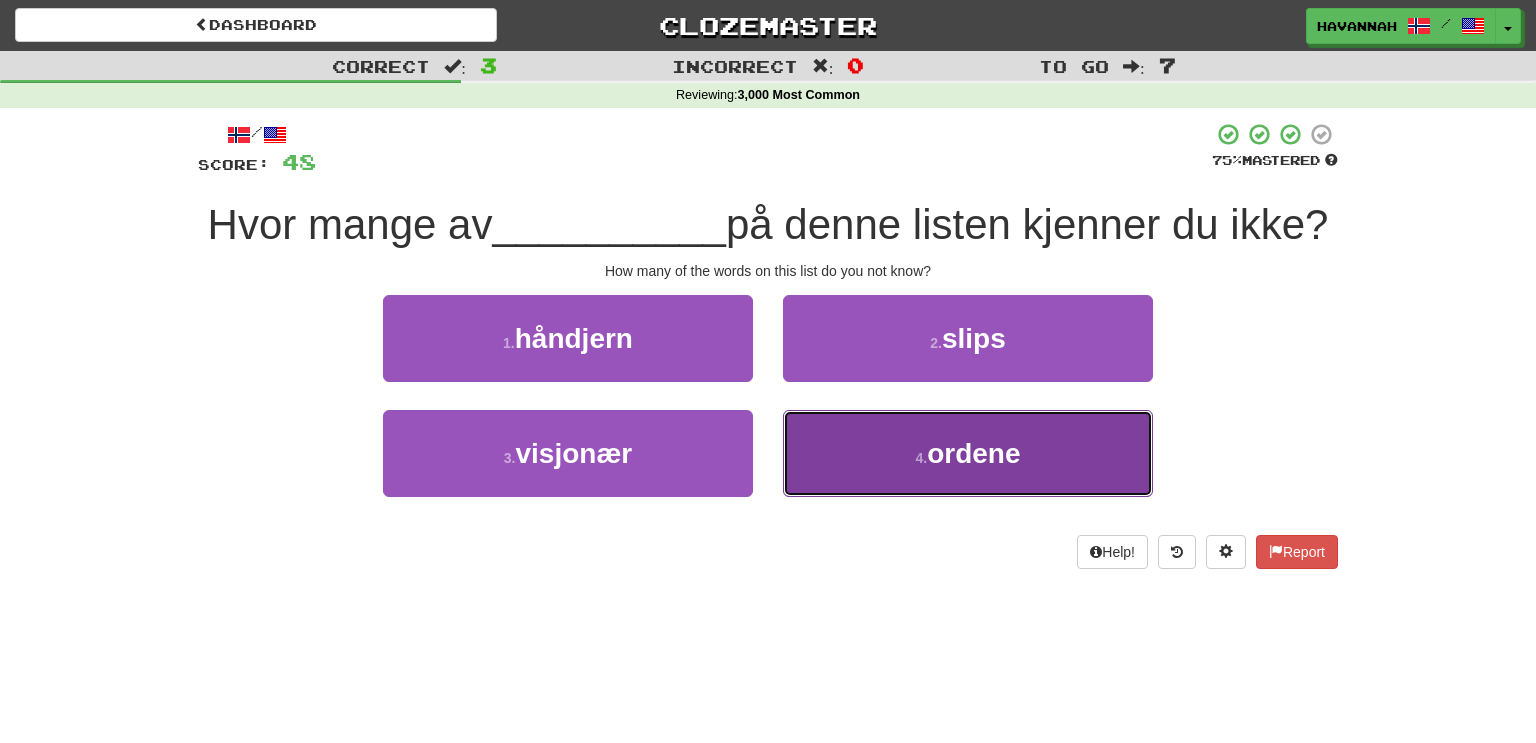 click on "4 .  ordene" at bounding box center [968, 453] 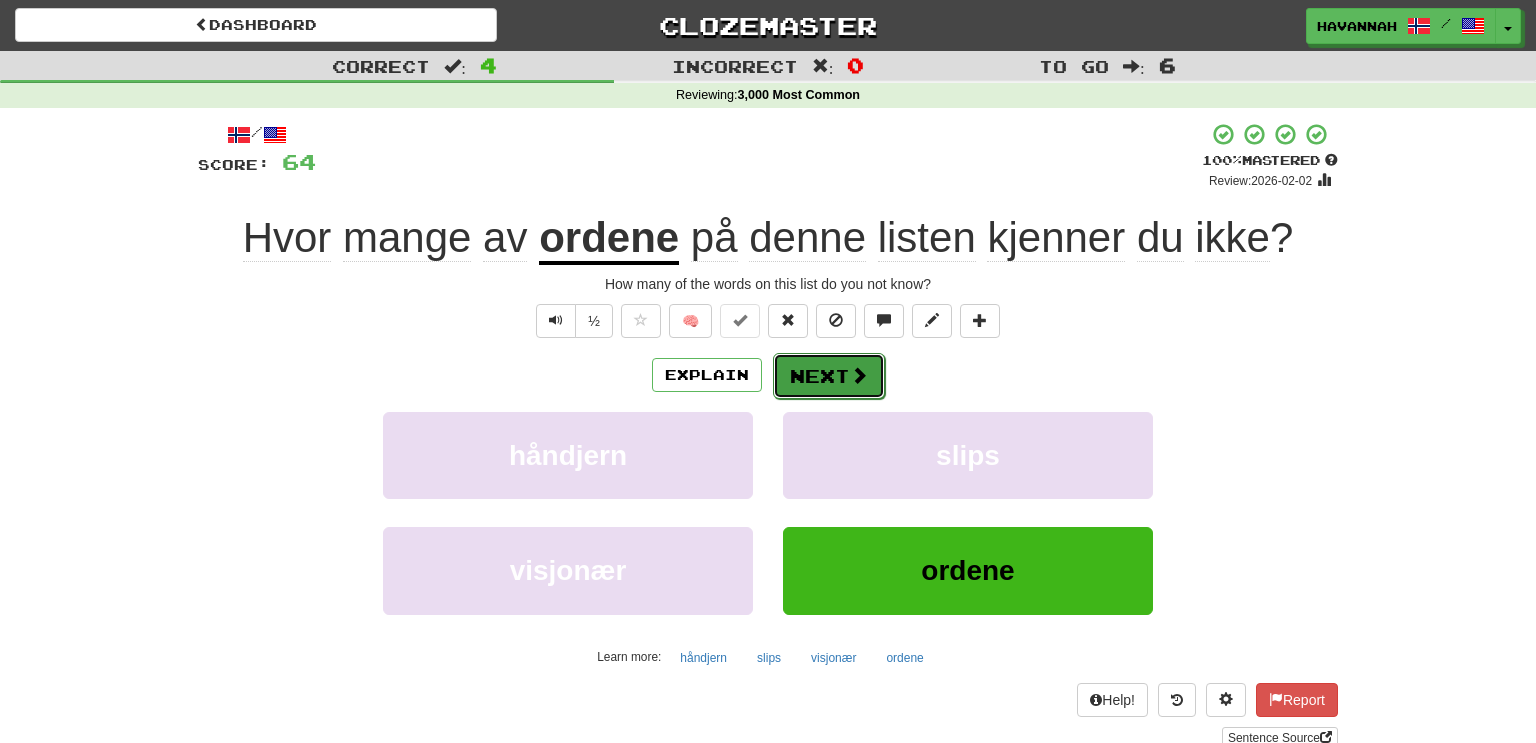 click on "Next" at bounding box center [829, 376] 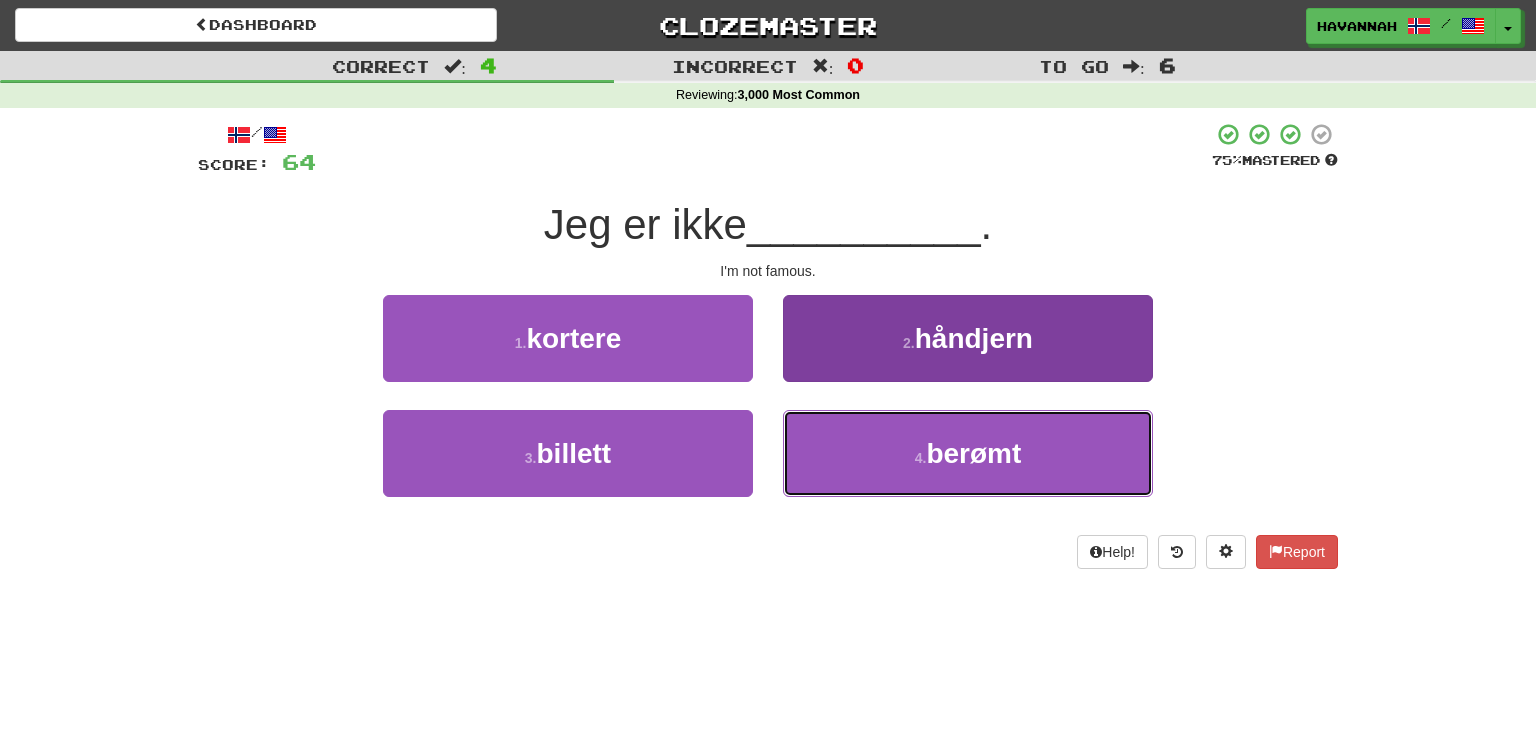 click on "4 .  berømt" at bounding box center [968, 453] 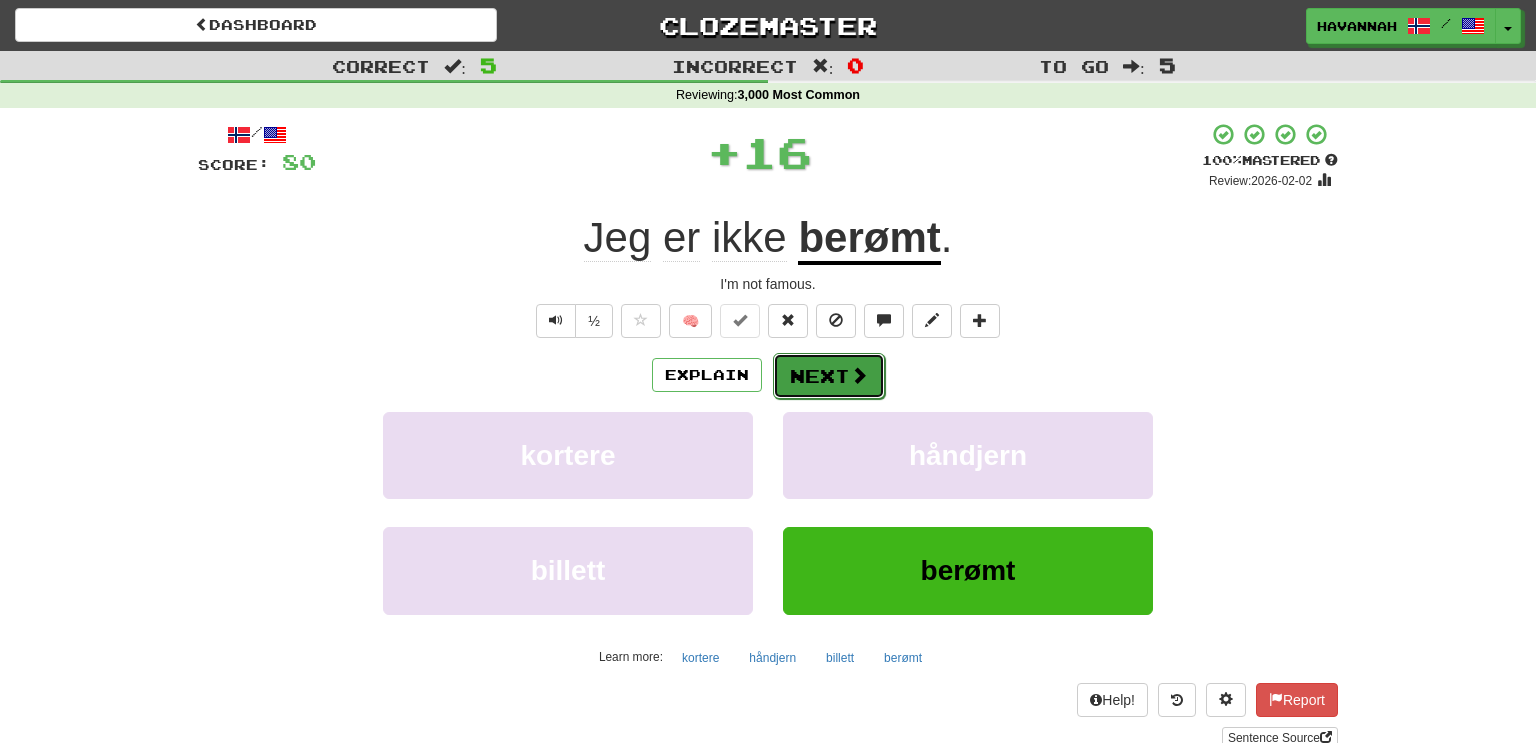 click on "Next" at bounding box center (829, 376) 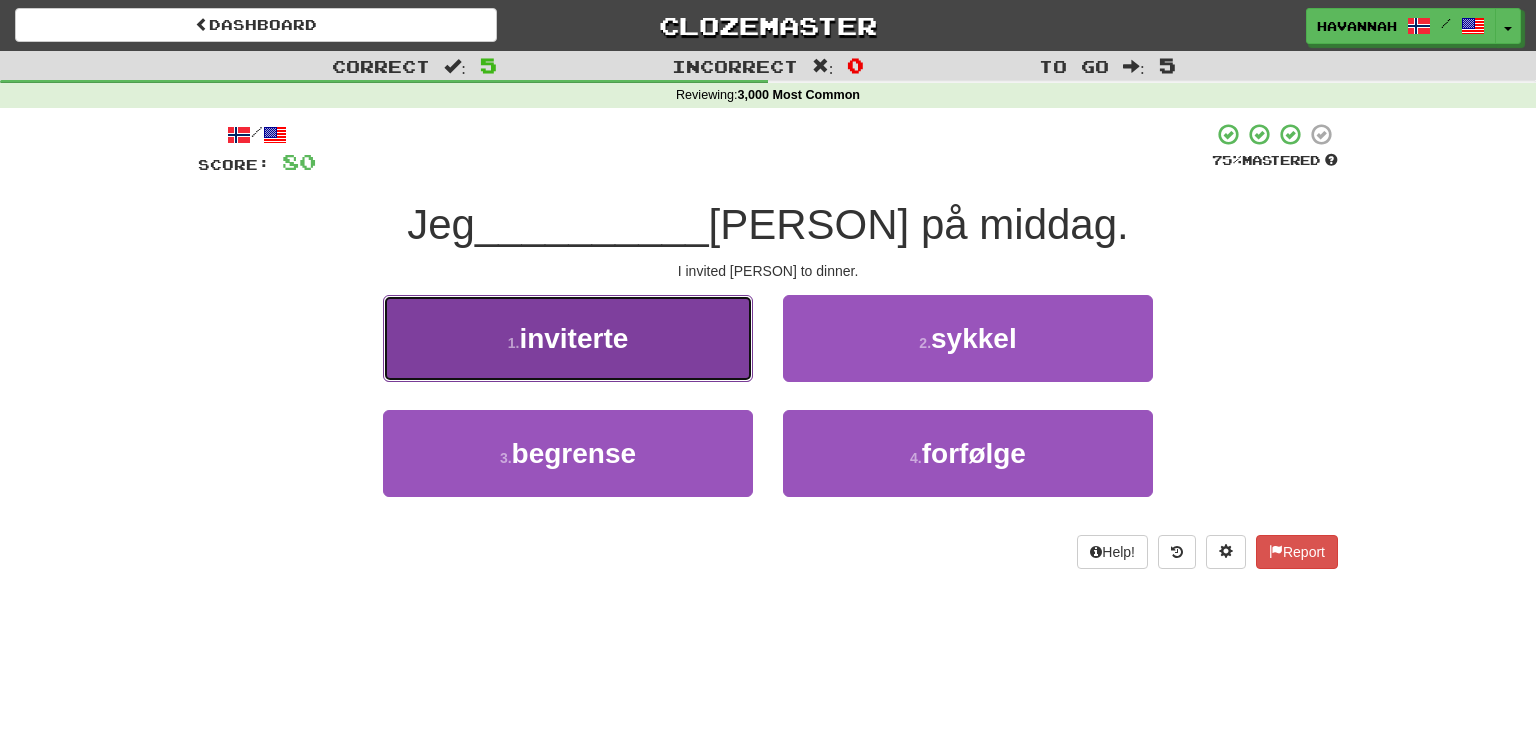 click on "1 .  inviterte" at bounding box center [568, 338] 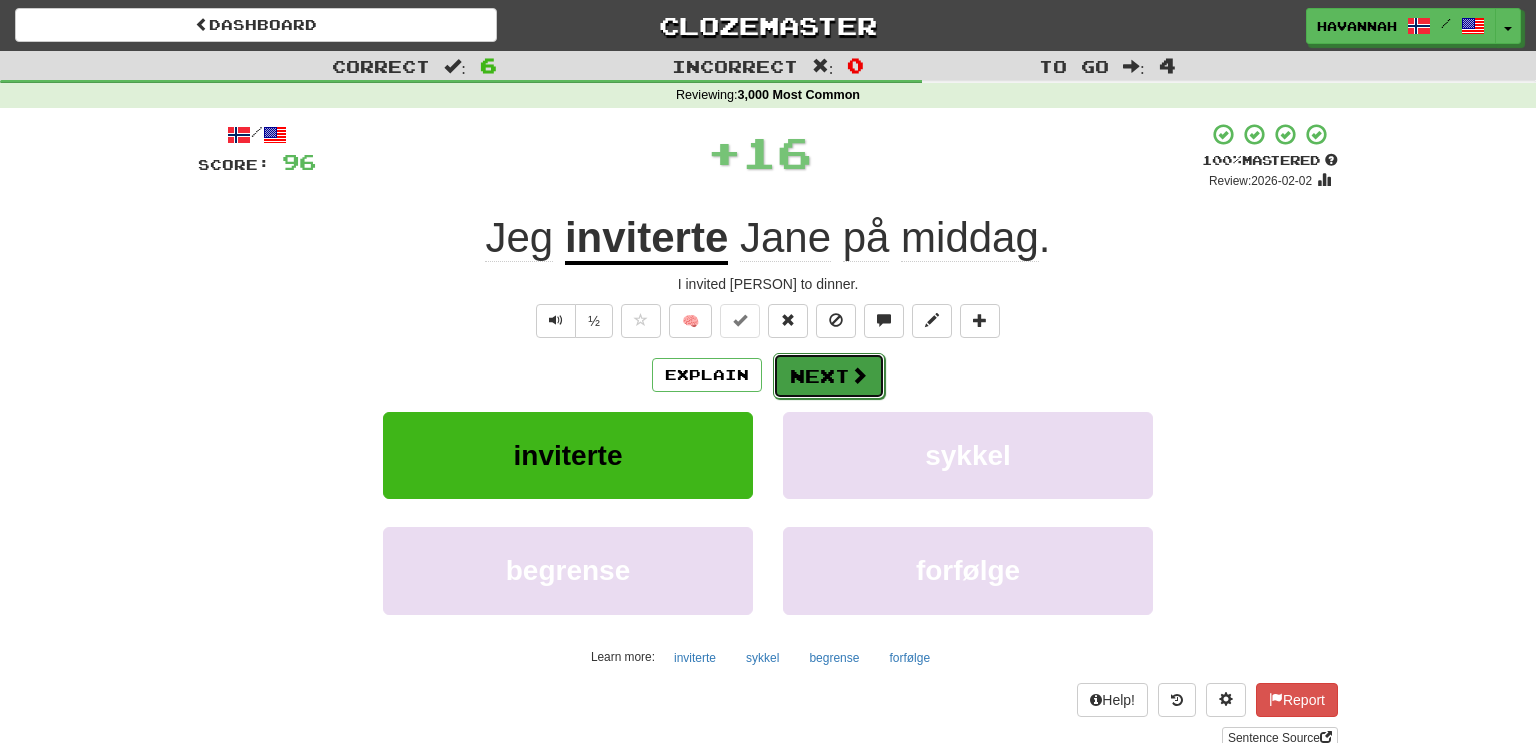 click on "Next" at bounding box center [829, 376] 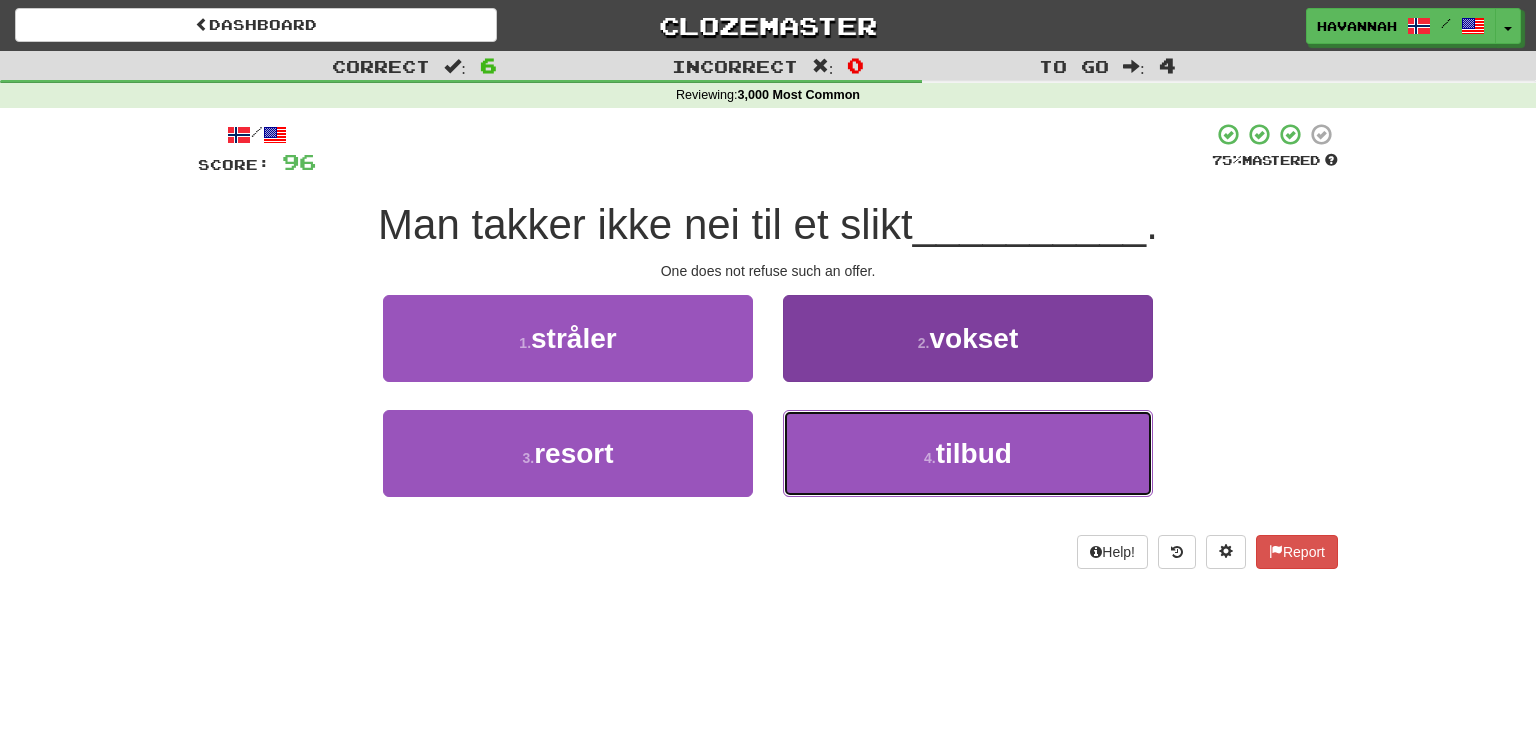 click on "4 .  tilbud" at bounding box center [968, 453] 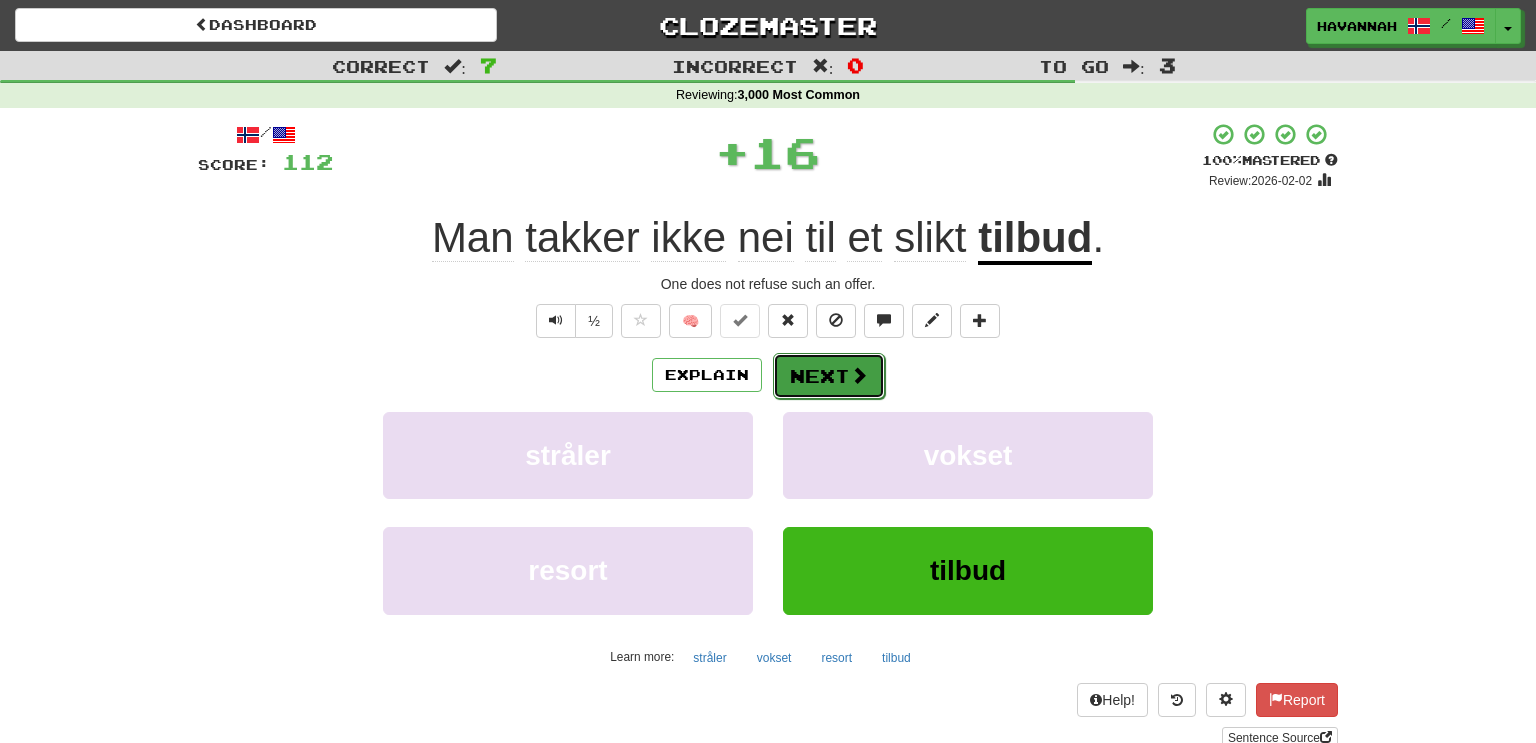 click on "Next" at bounding box center [829, 376] 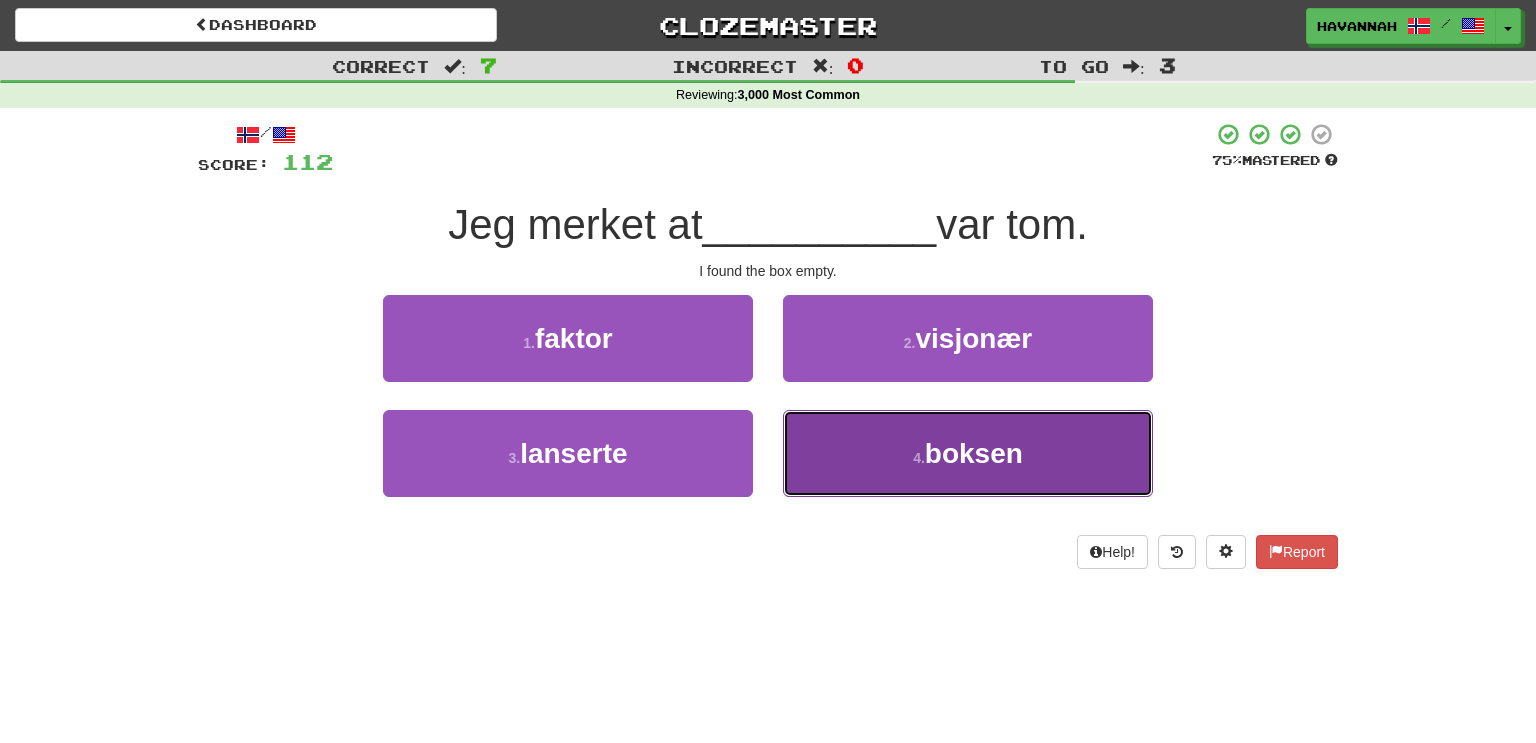 click on "4 .  boksen" at bounding box center [968, 453] 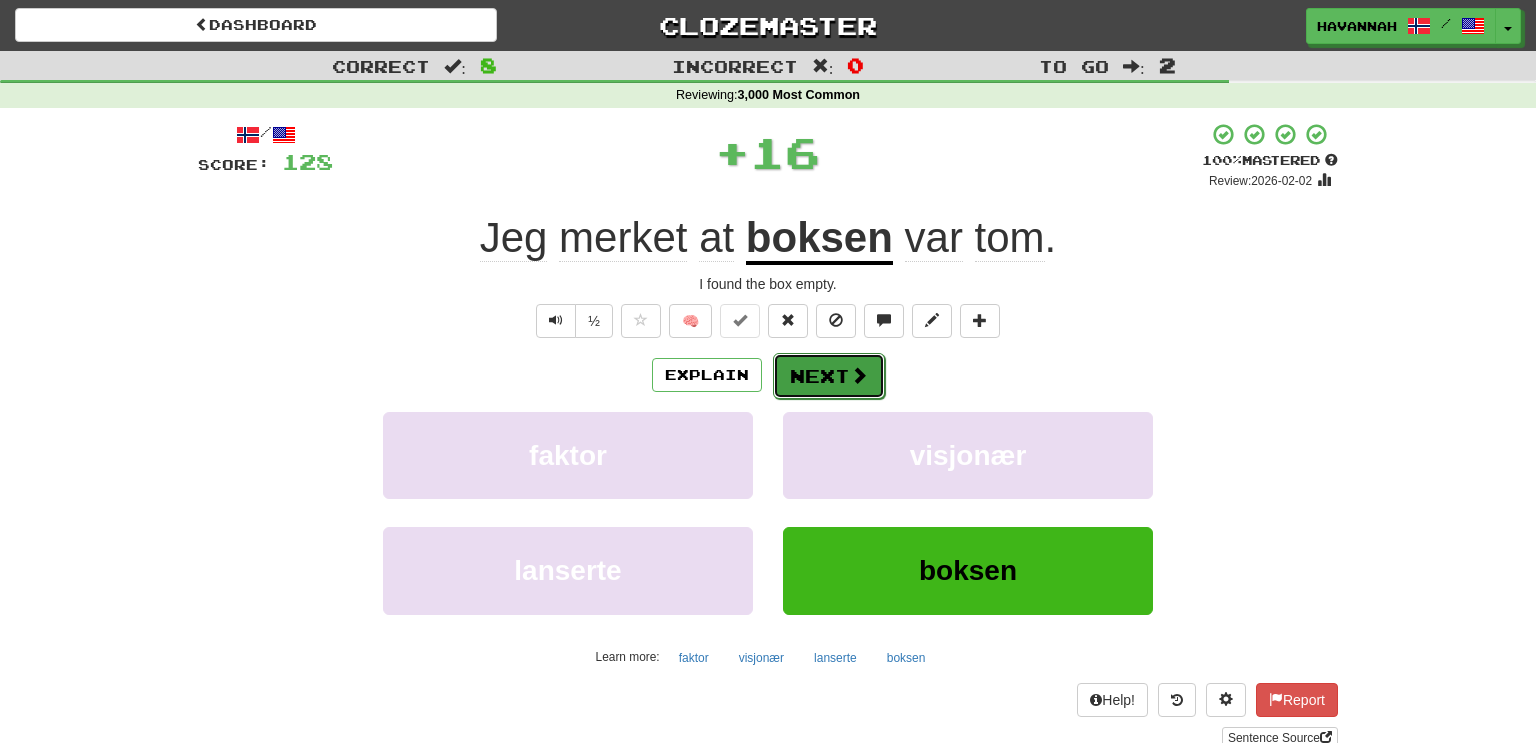 click on "Next" at bounding box center [829, 376] 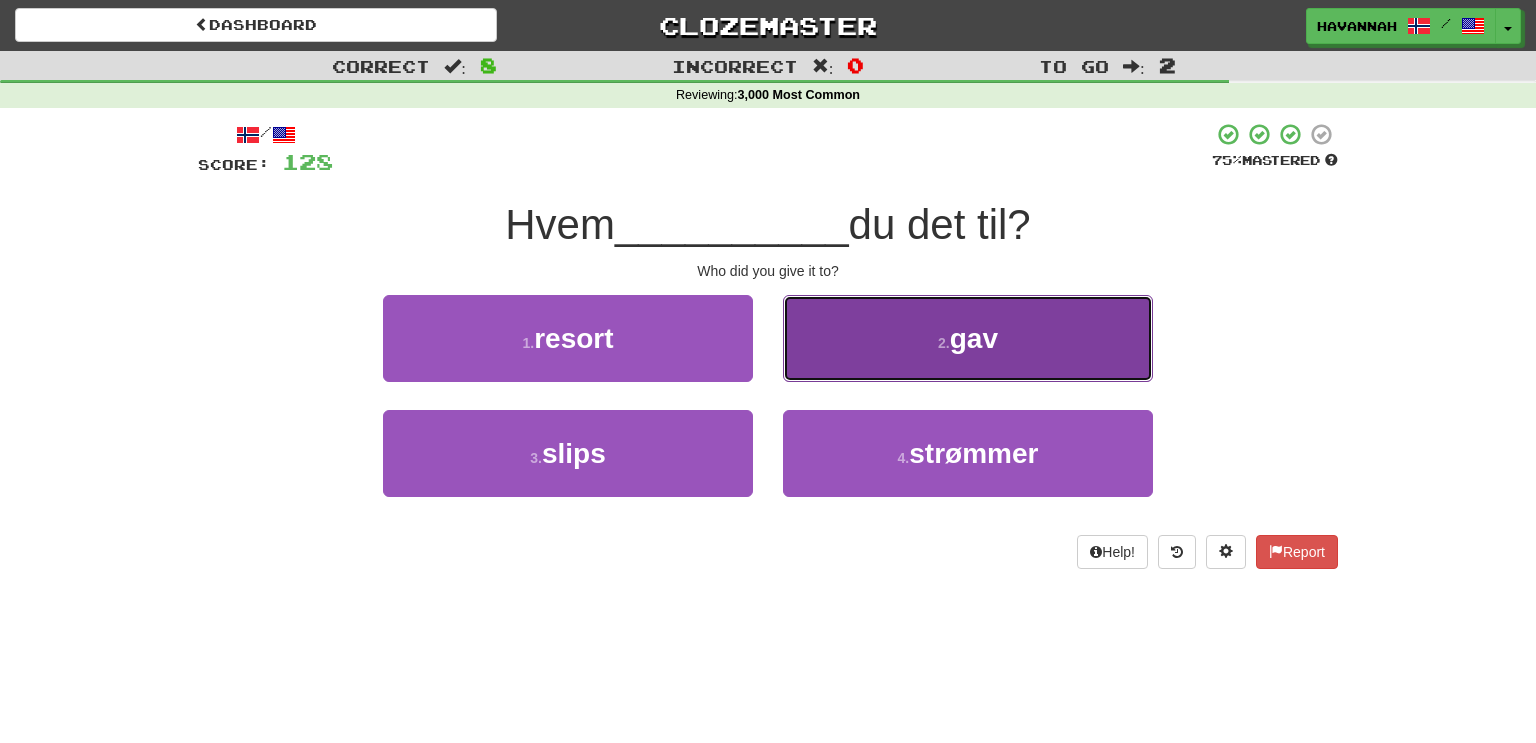 click on "2 .  gav" at bounding box center (968, 338) 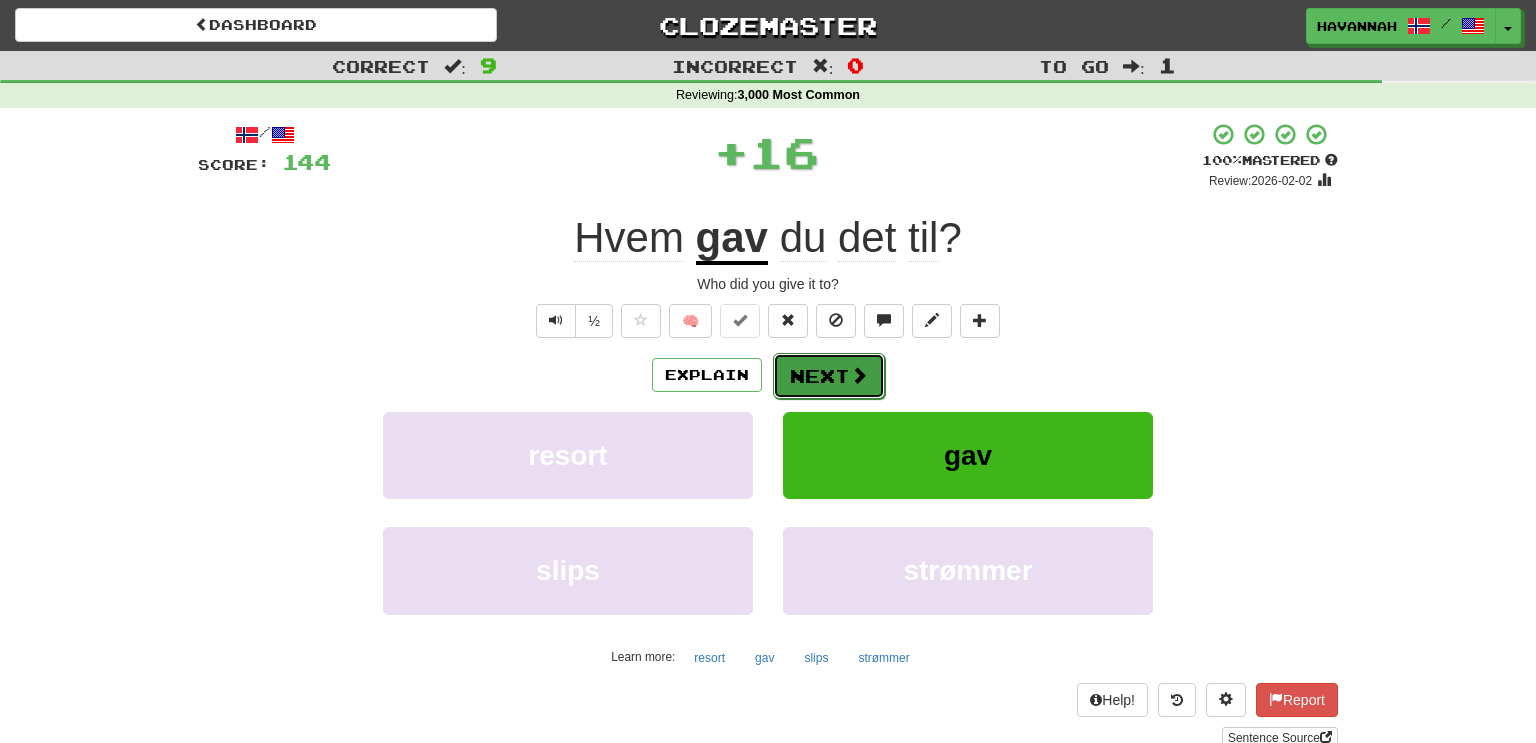 click on "Next" at bounding box center [829, 376] 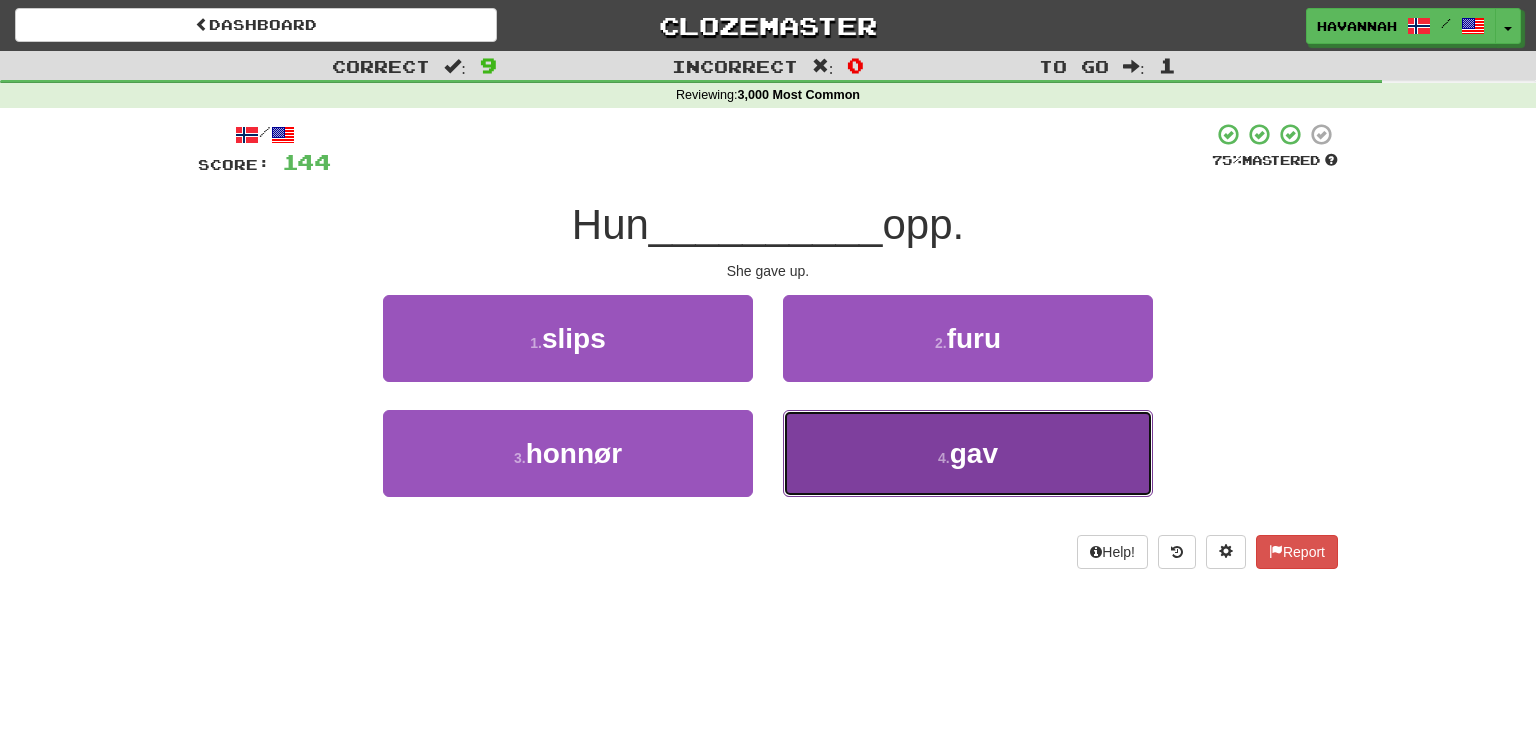 click on "4 .  gav" at bounding box center [968, 453] 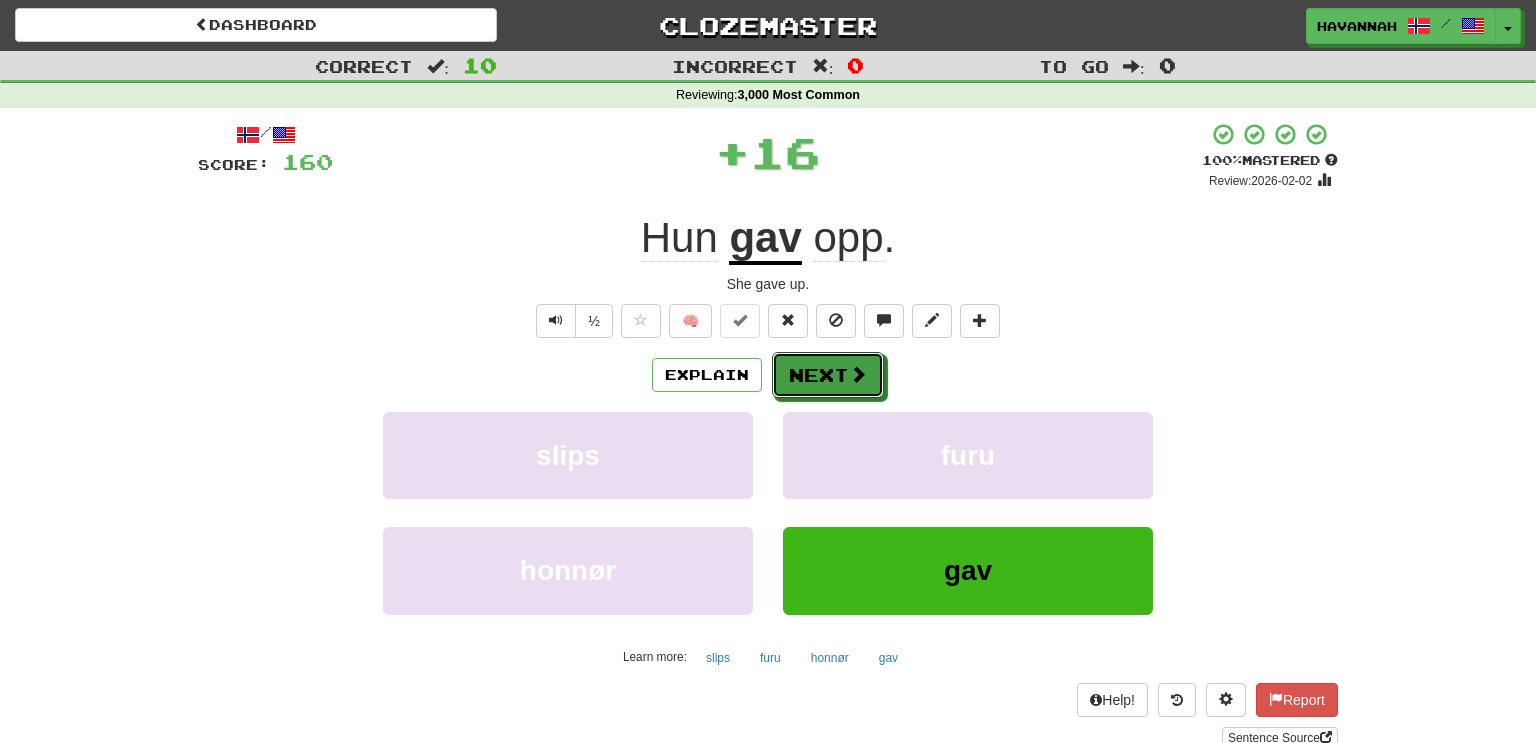 click on "Next" at bounding box center (828, 375) 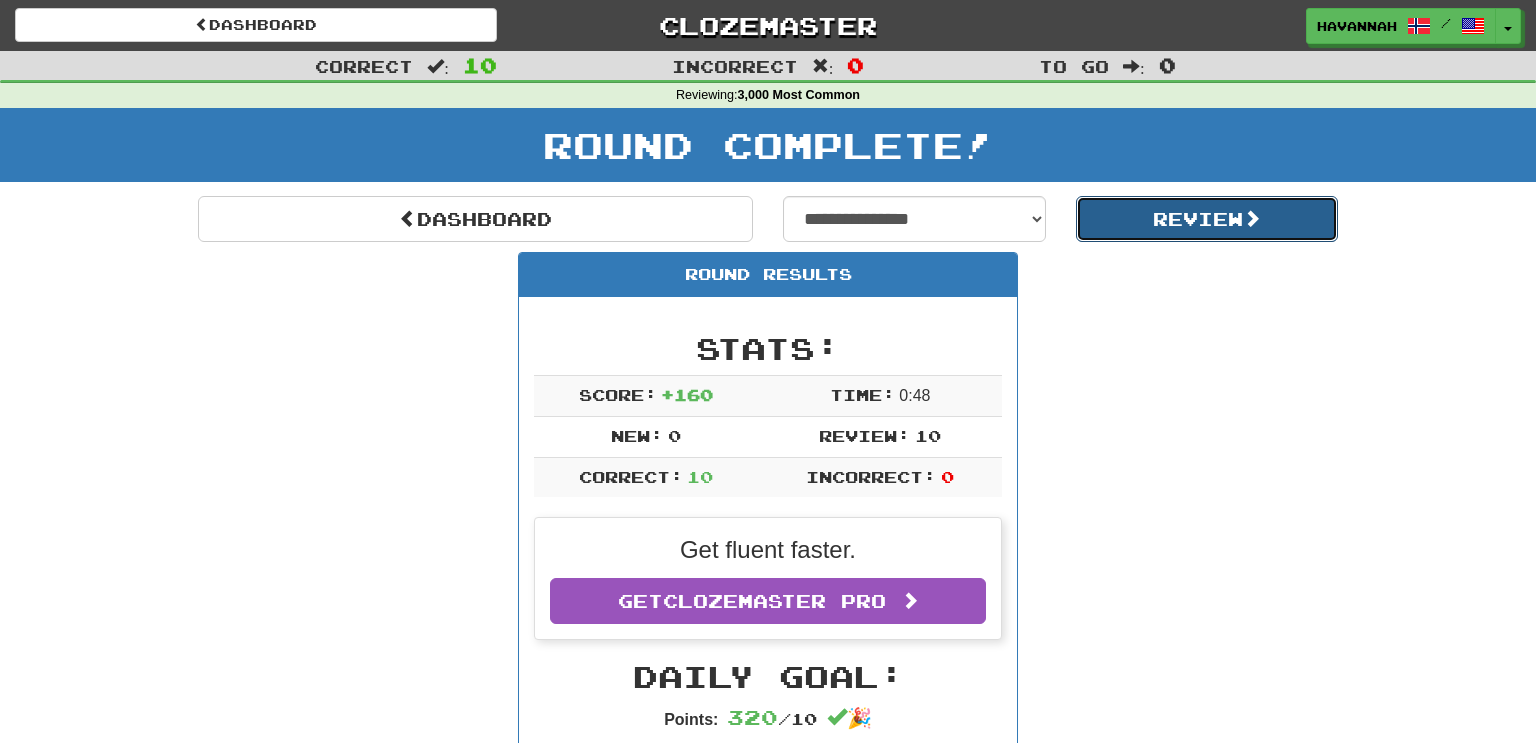 click on "Review" at bounding box center [1207, 219] 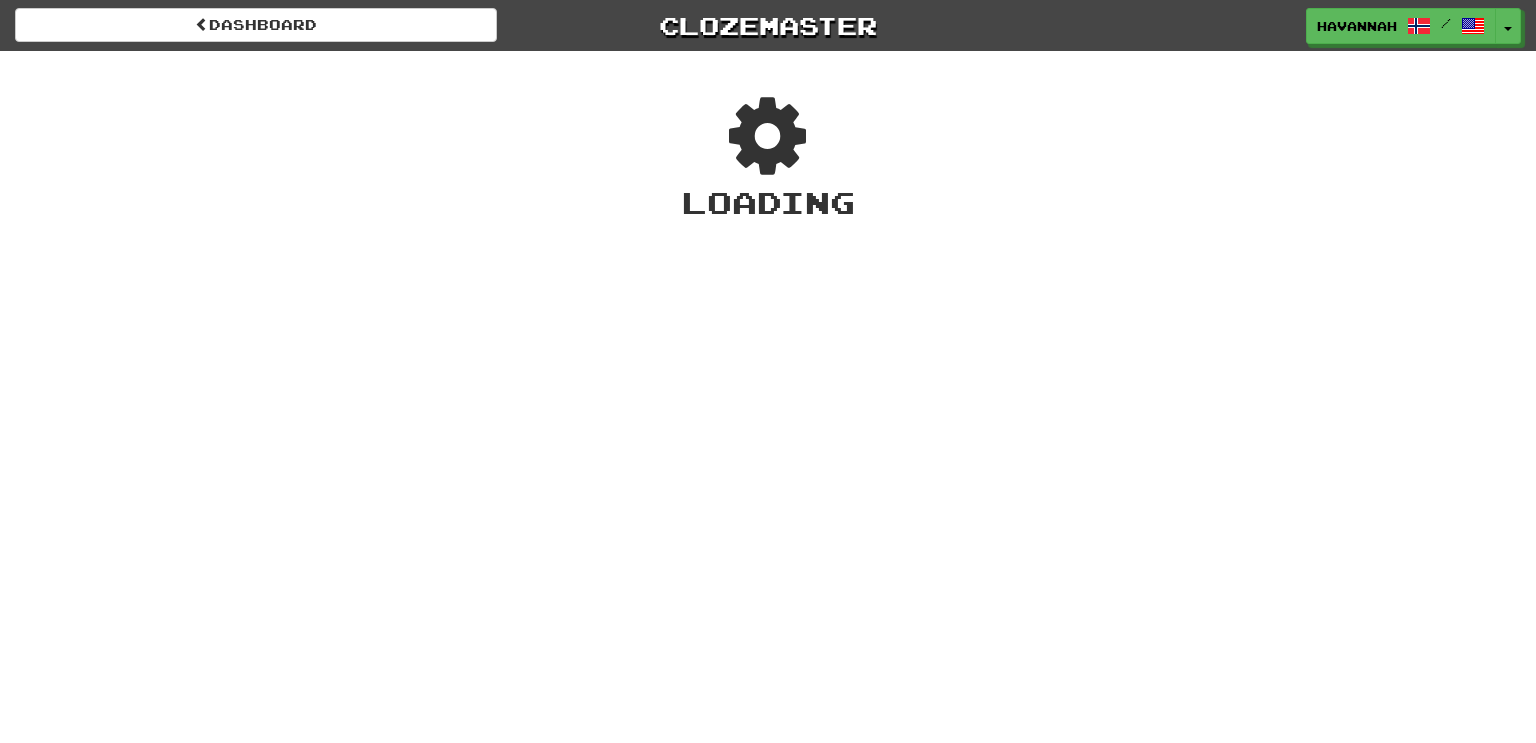 scroll, scrollTop: 0, scrollLeft: 0, axis: both 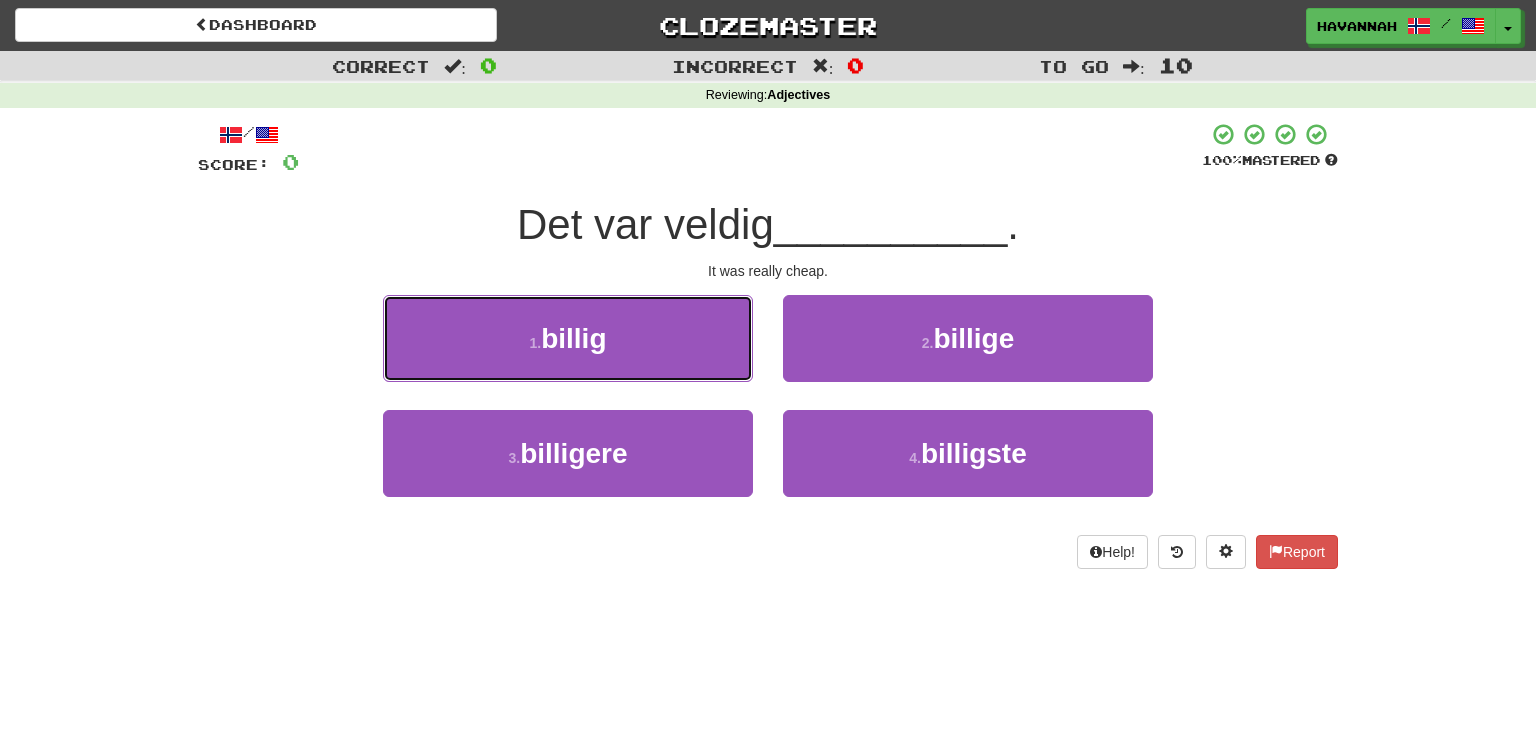 click on "1 .  [WORD]" at bounding box center [568, 338] 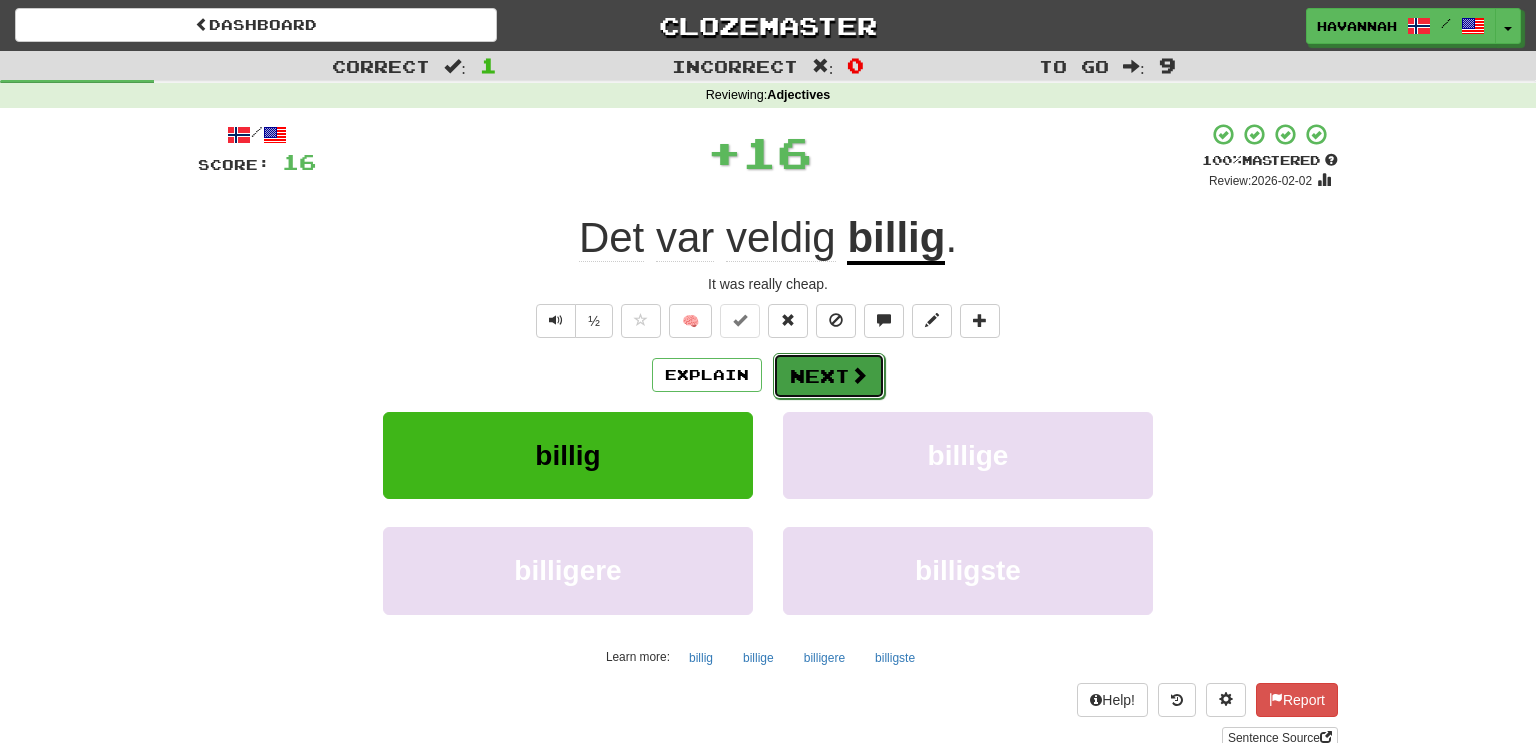 click on "Next" at bounding box center [829, 376] 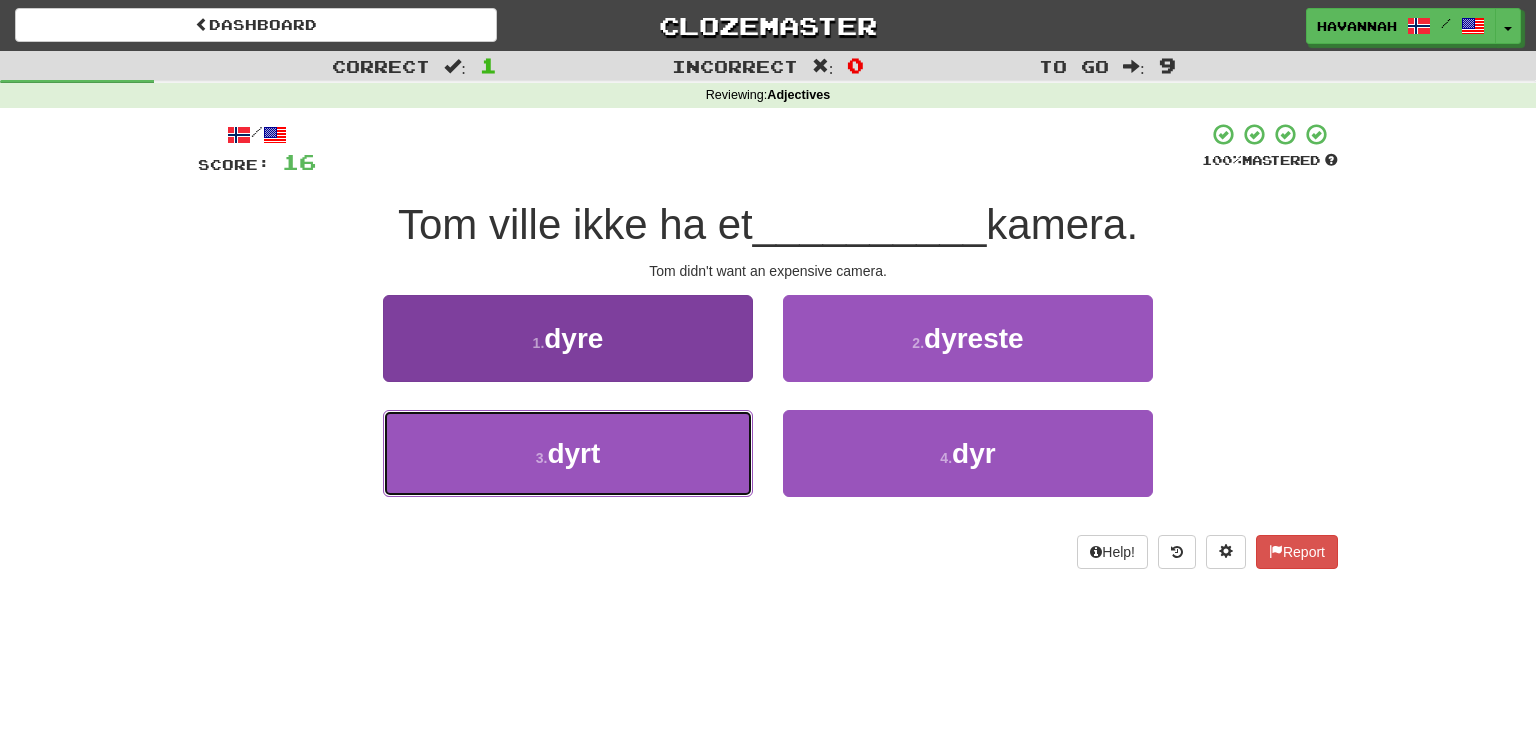 click on "3 .  [WORD]" at bounding box center (568, 453) 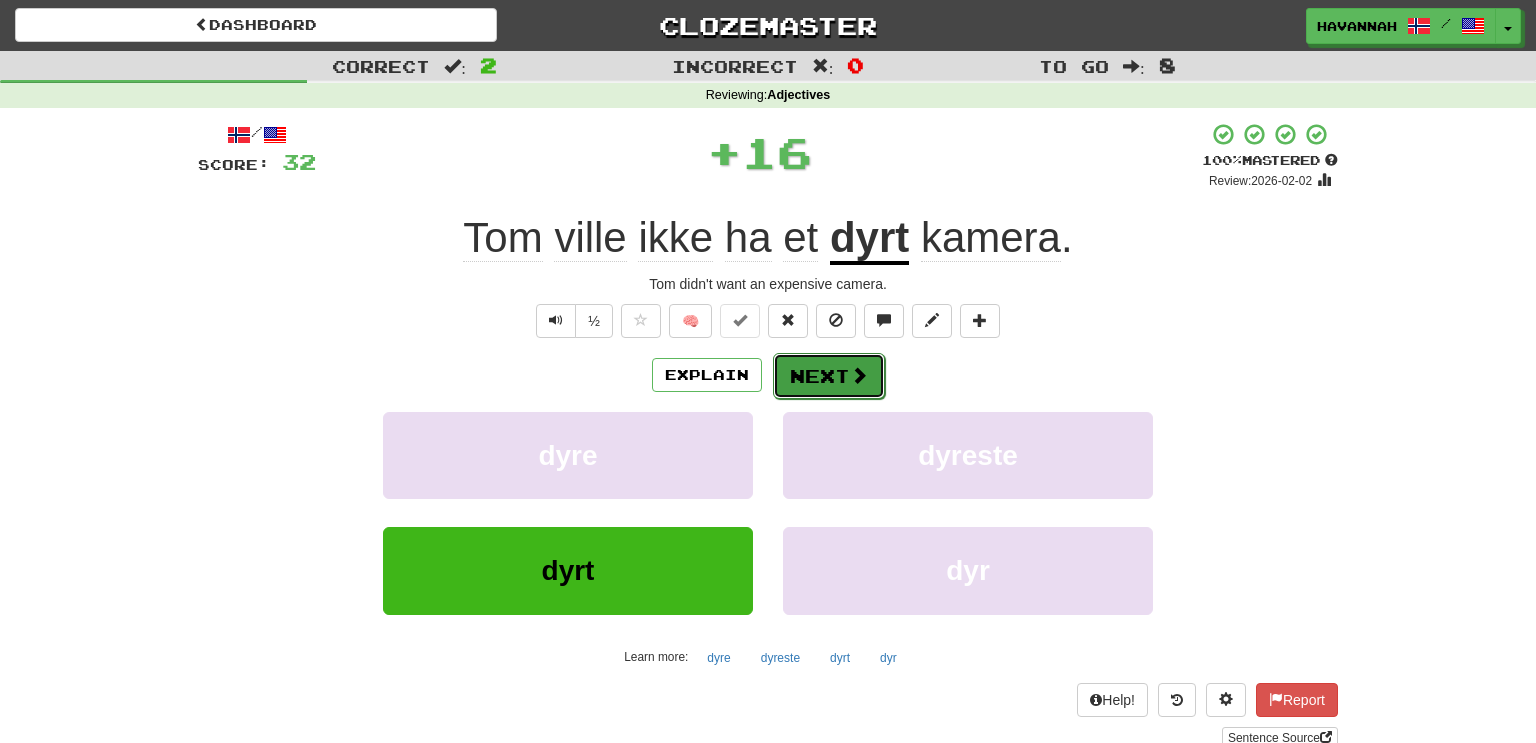 click at bounding box center (859, 375) 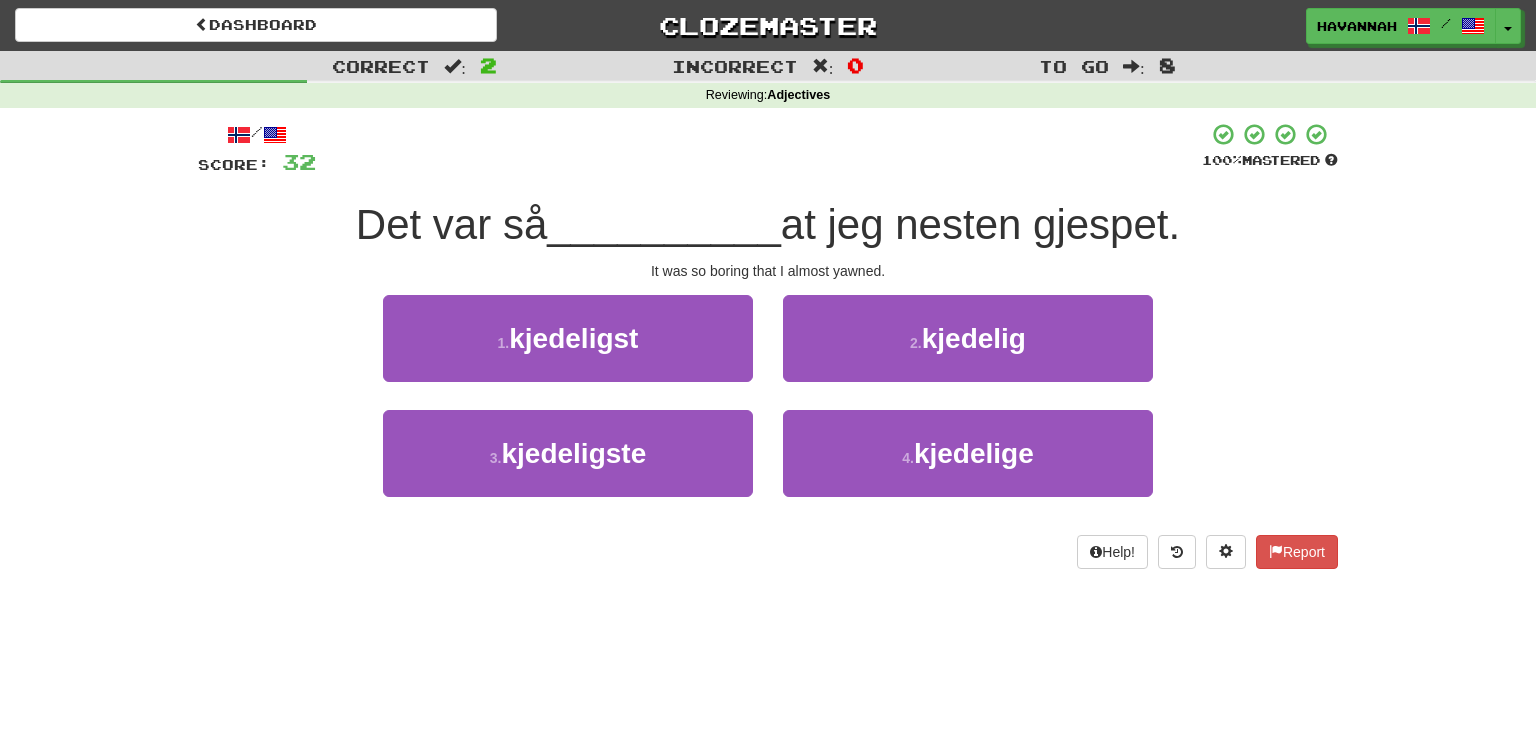 click on "2 .  [WORD]" at bounding box center (968, 352) 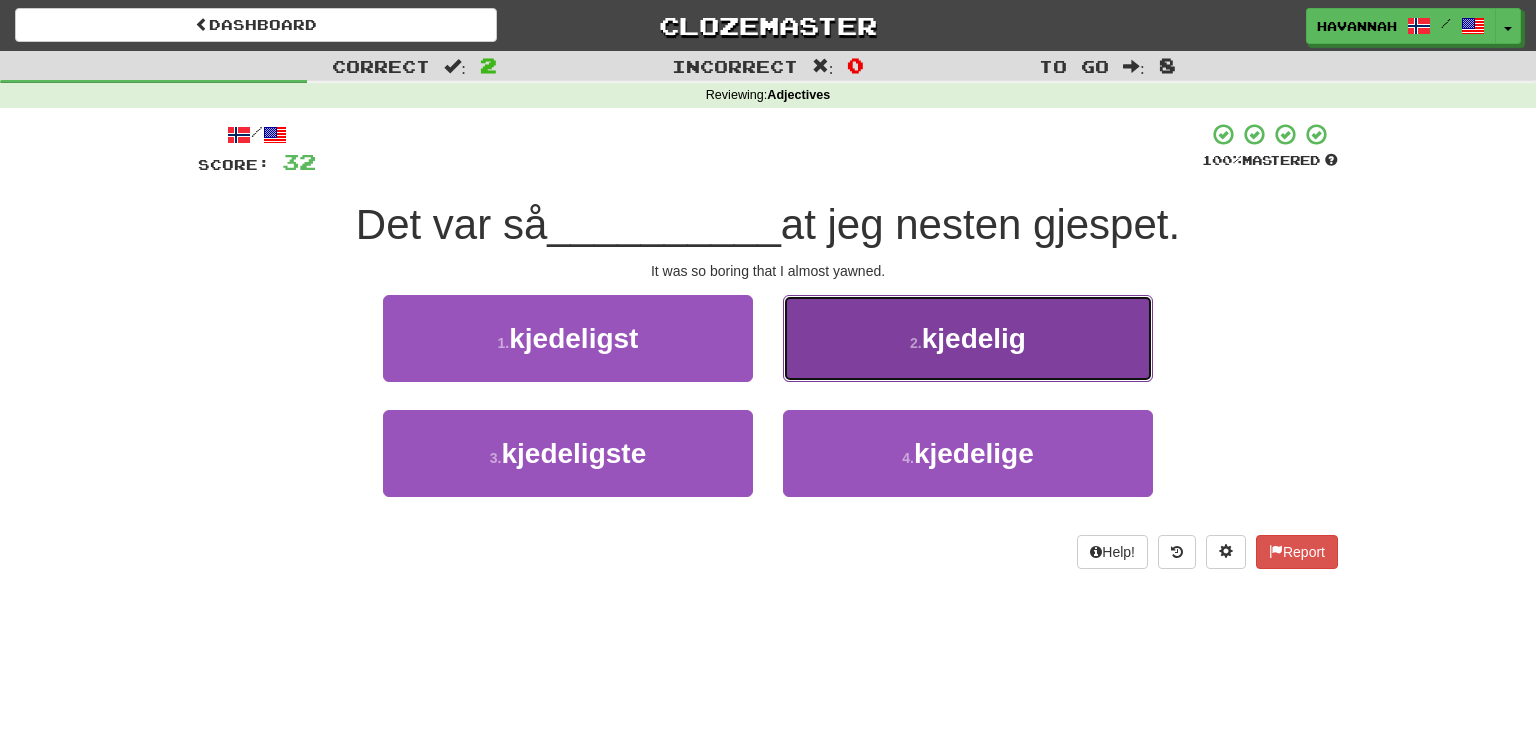 click on "kjedelig" at bounding box center [974, 338] 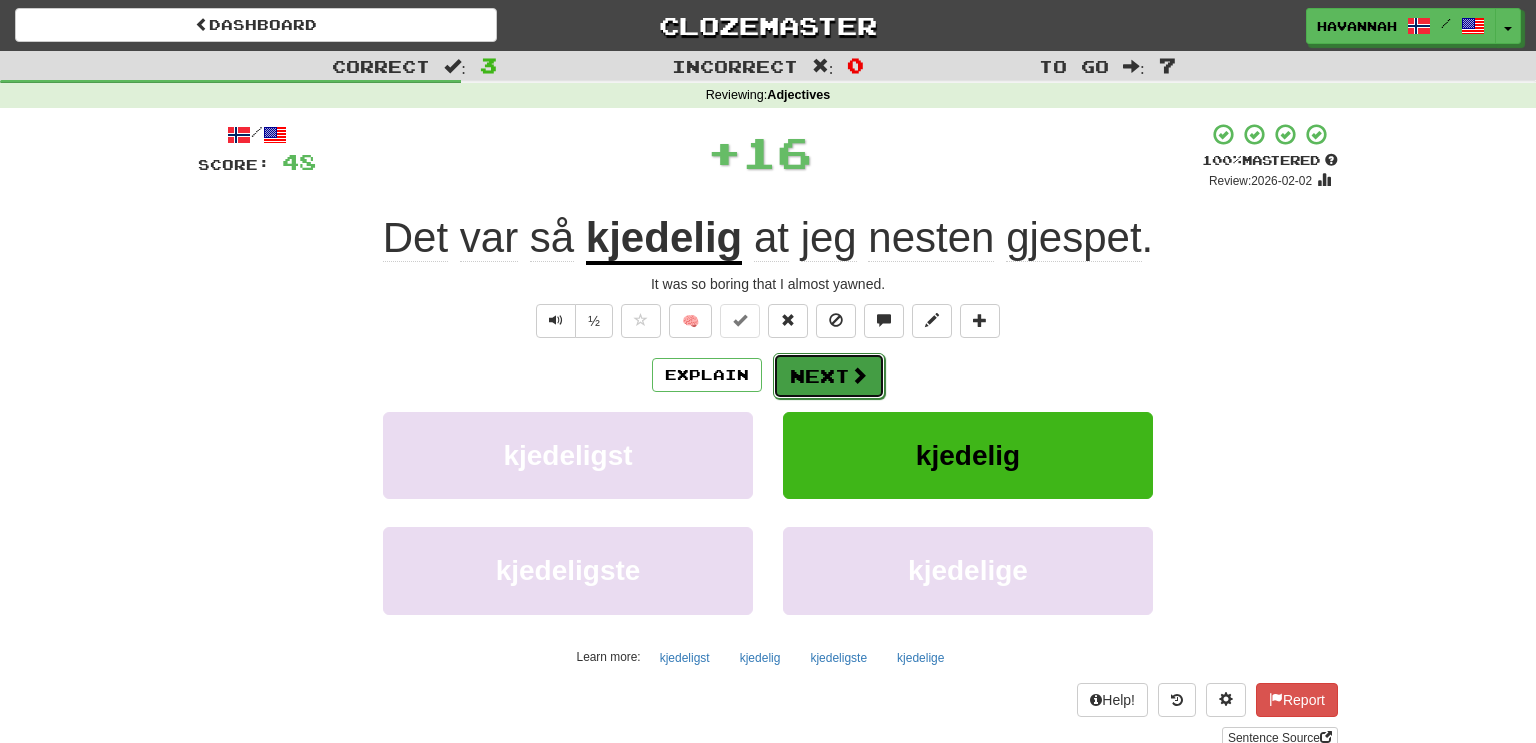 click at bounding box center [859, 375] 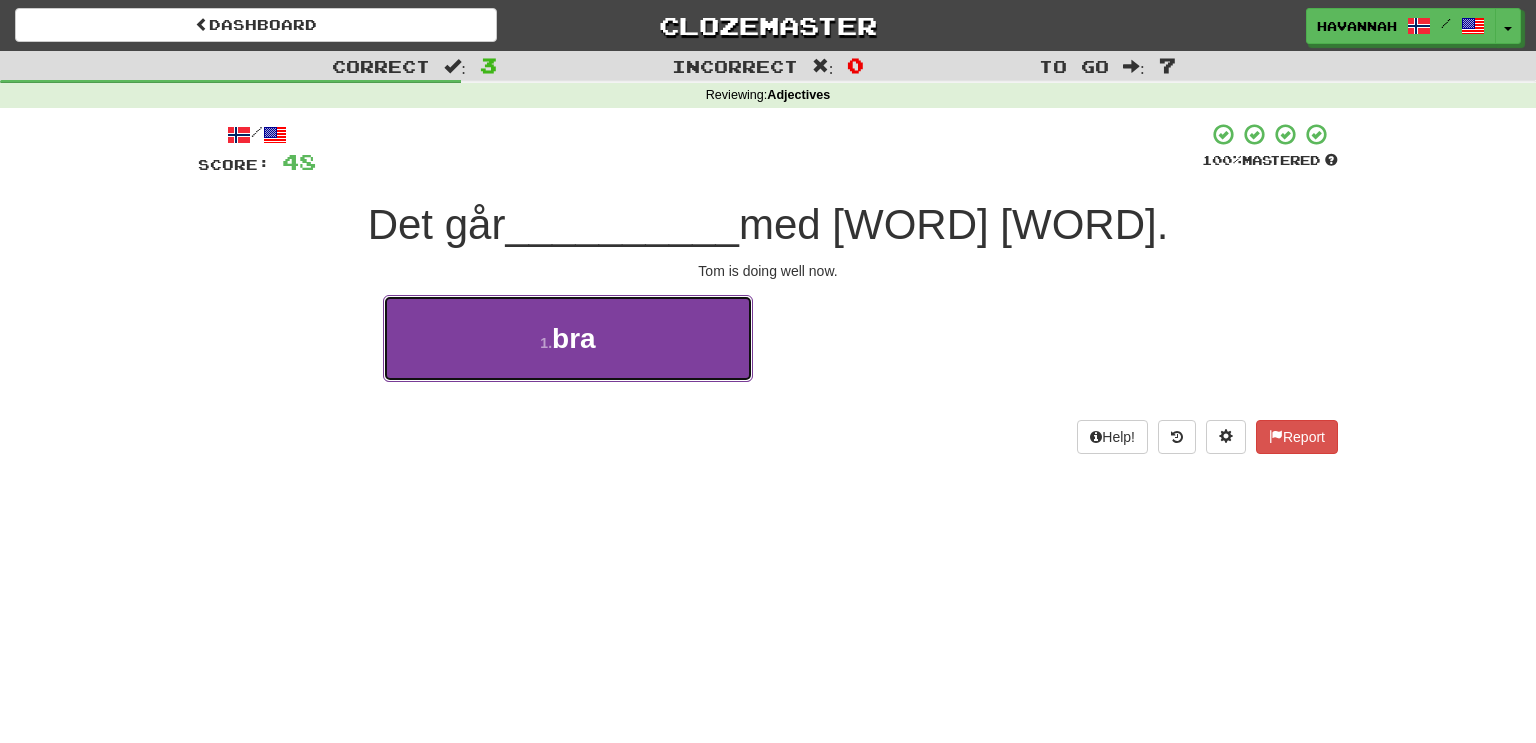 click on "bra" at bounding box center [574, 338] 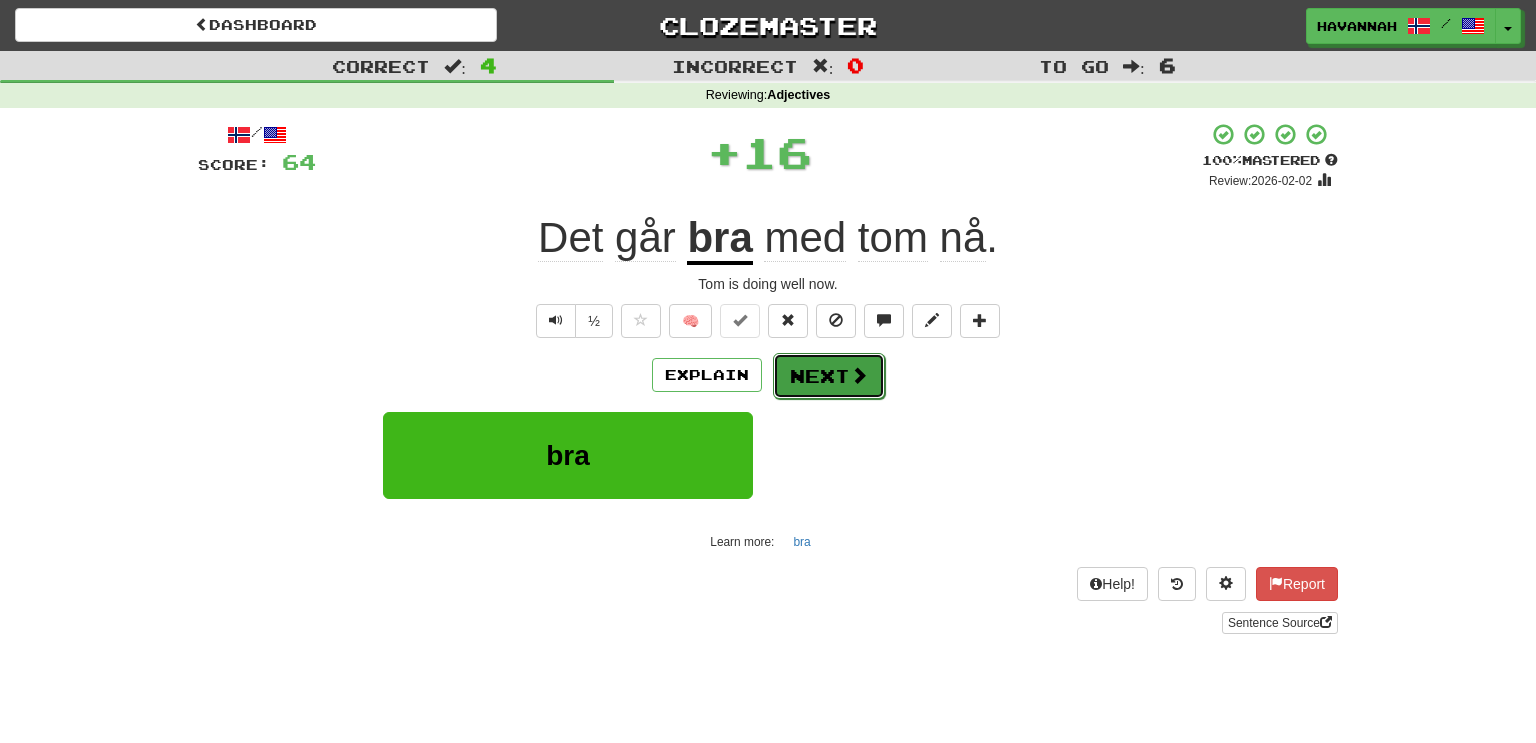 click at bounding box center (859, 375) 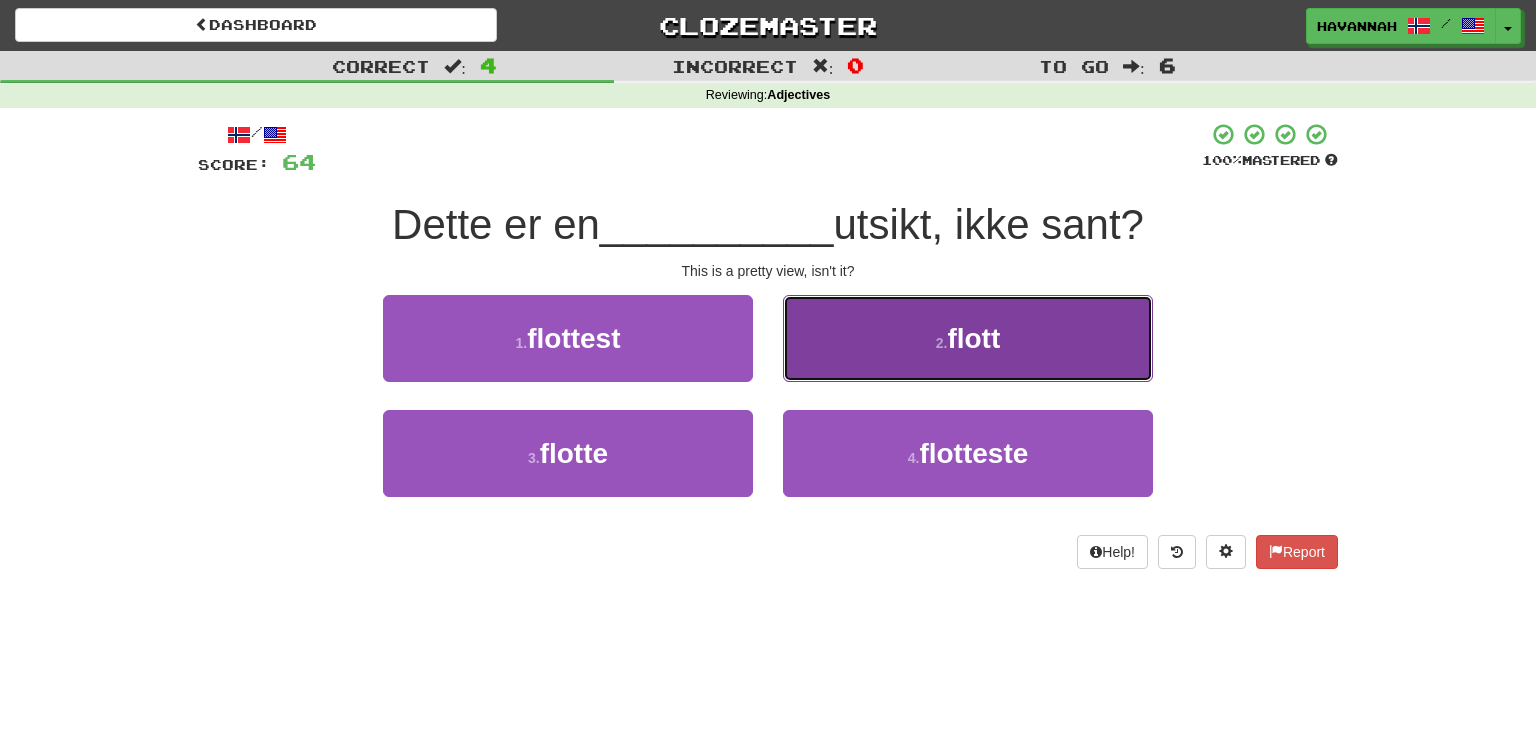 click on "2 .  [WORD]" at bounding box center [968, 338] 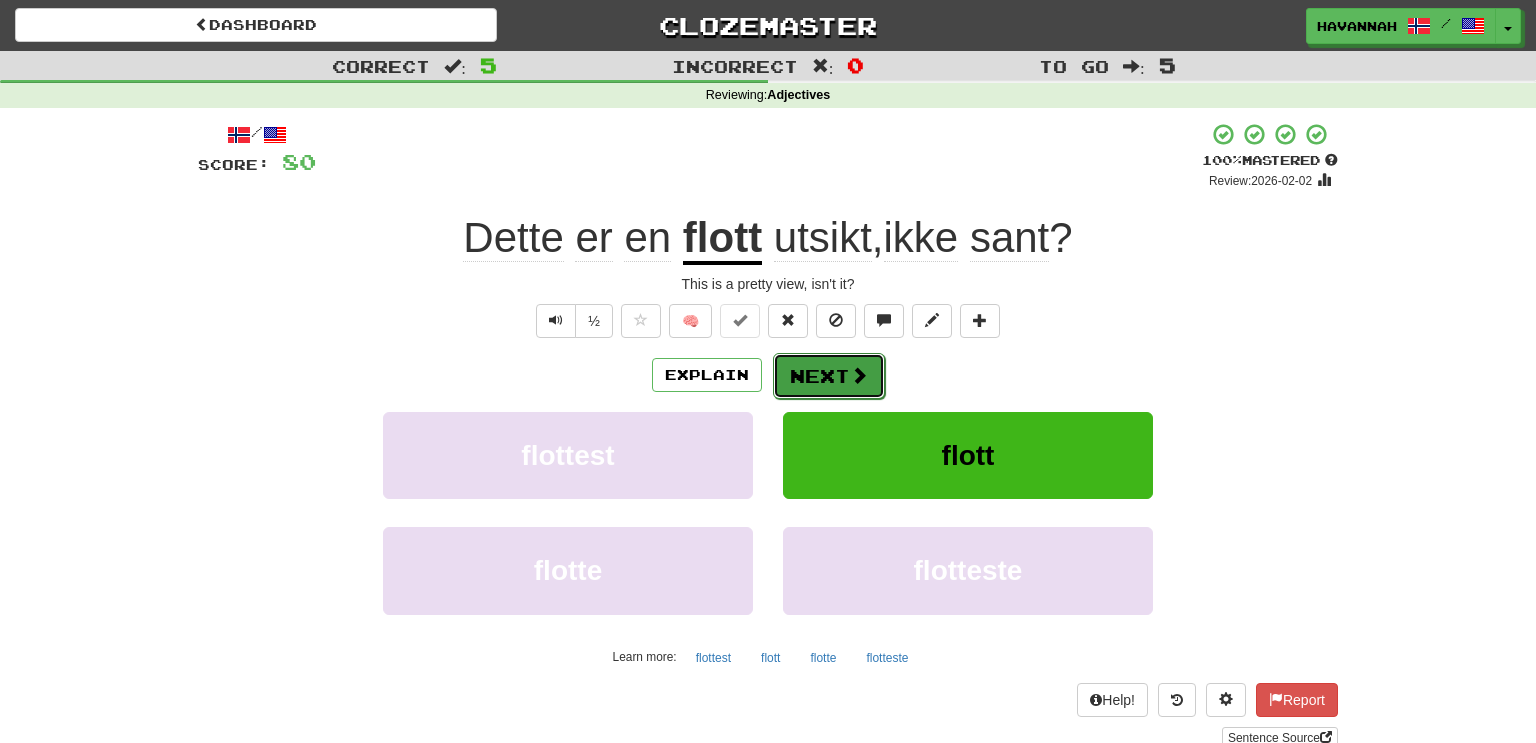 click at bounding box center (859, 375) 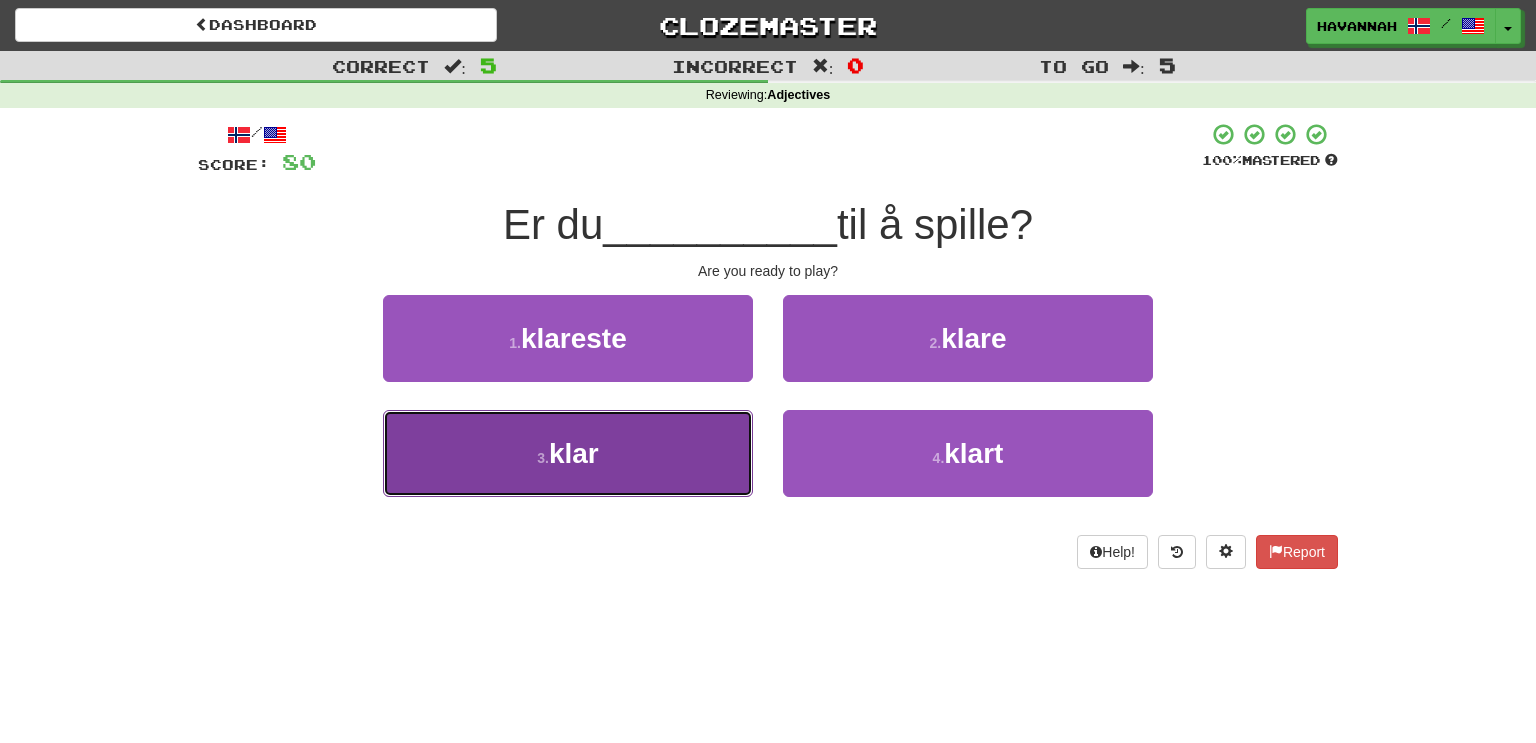 click on "3 .  klar" at bounding box center (568, 453) 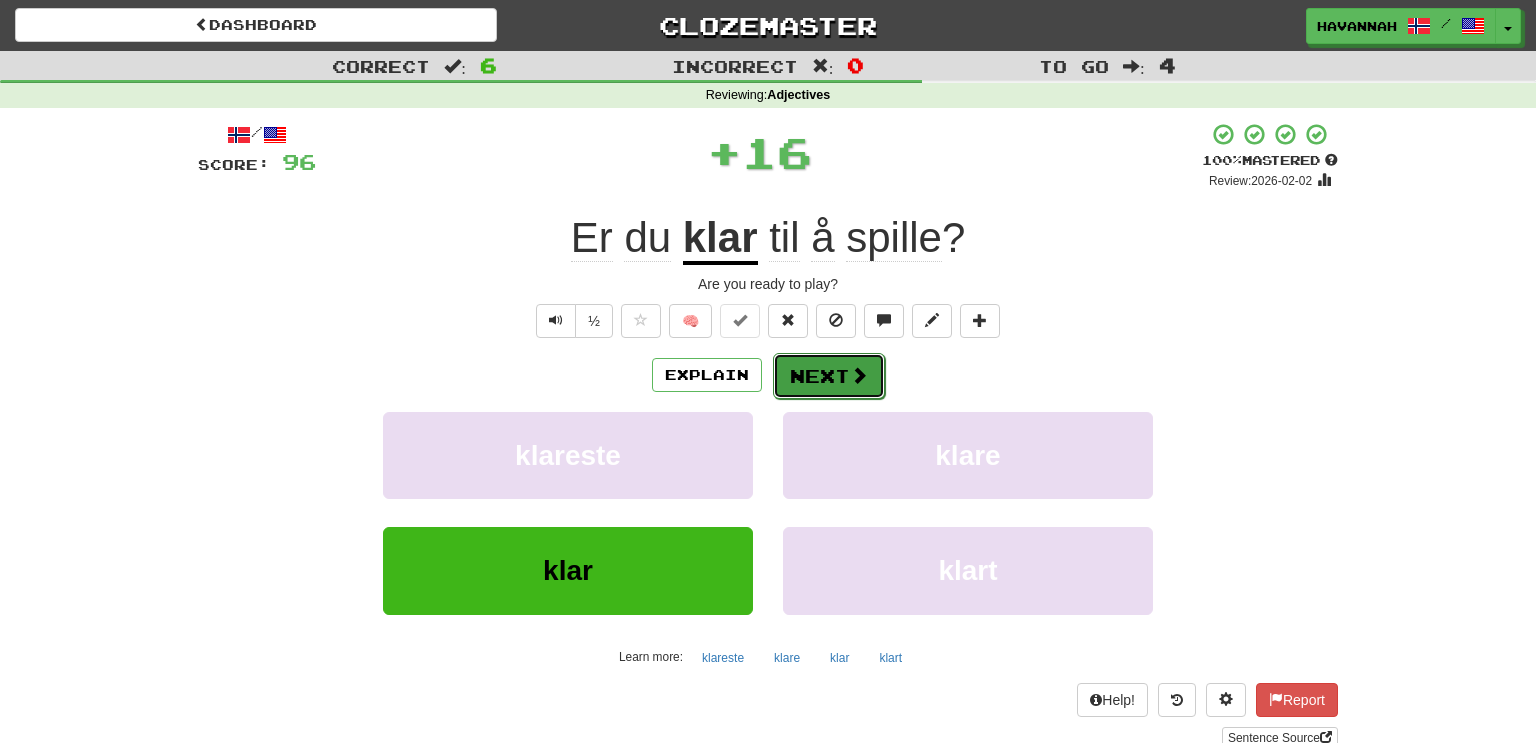 click on "Next" at bounding box center (829, 376) 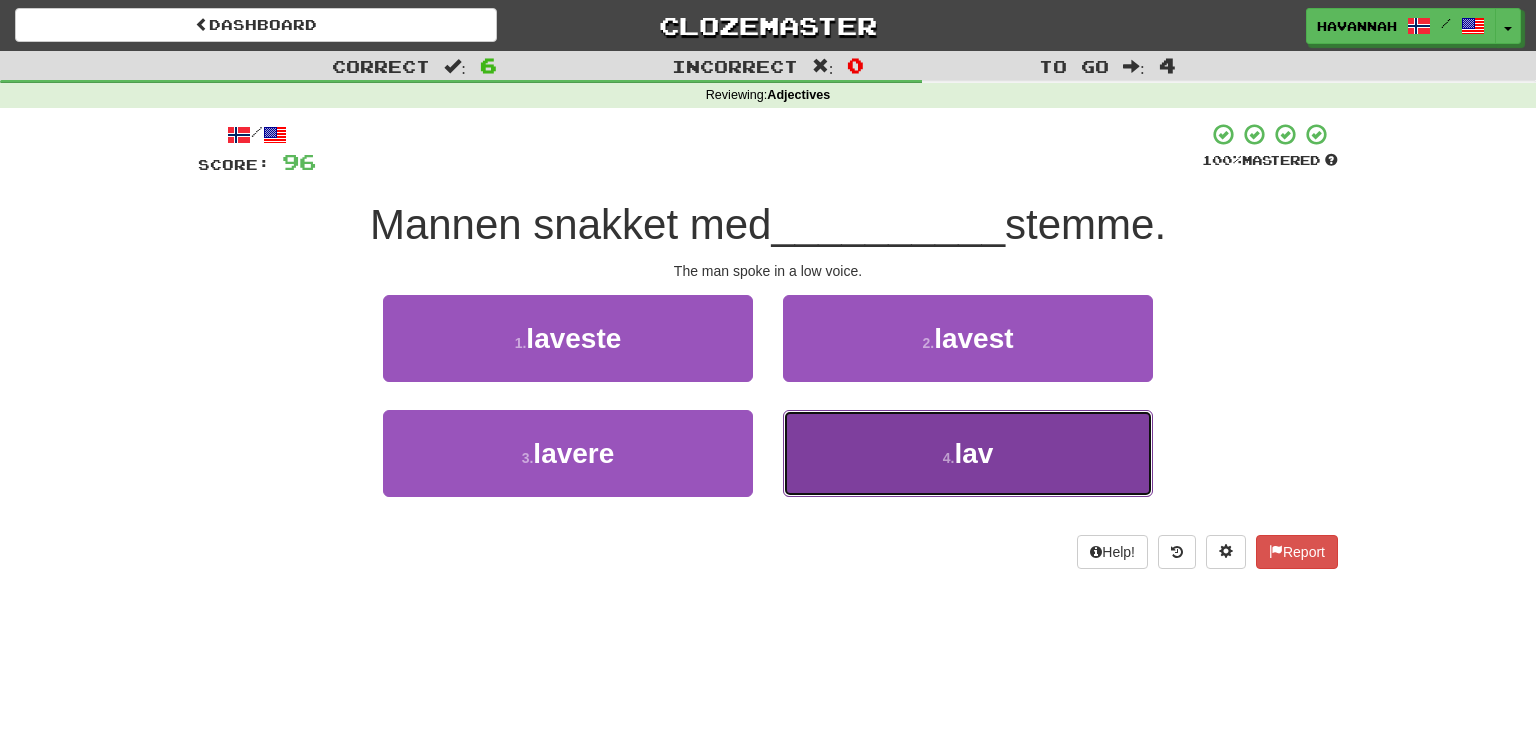 click on "4 .  [WORD]" at bounding box center (968, 453) 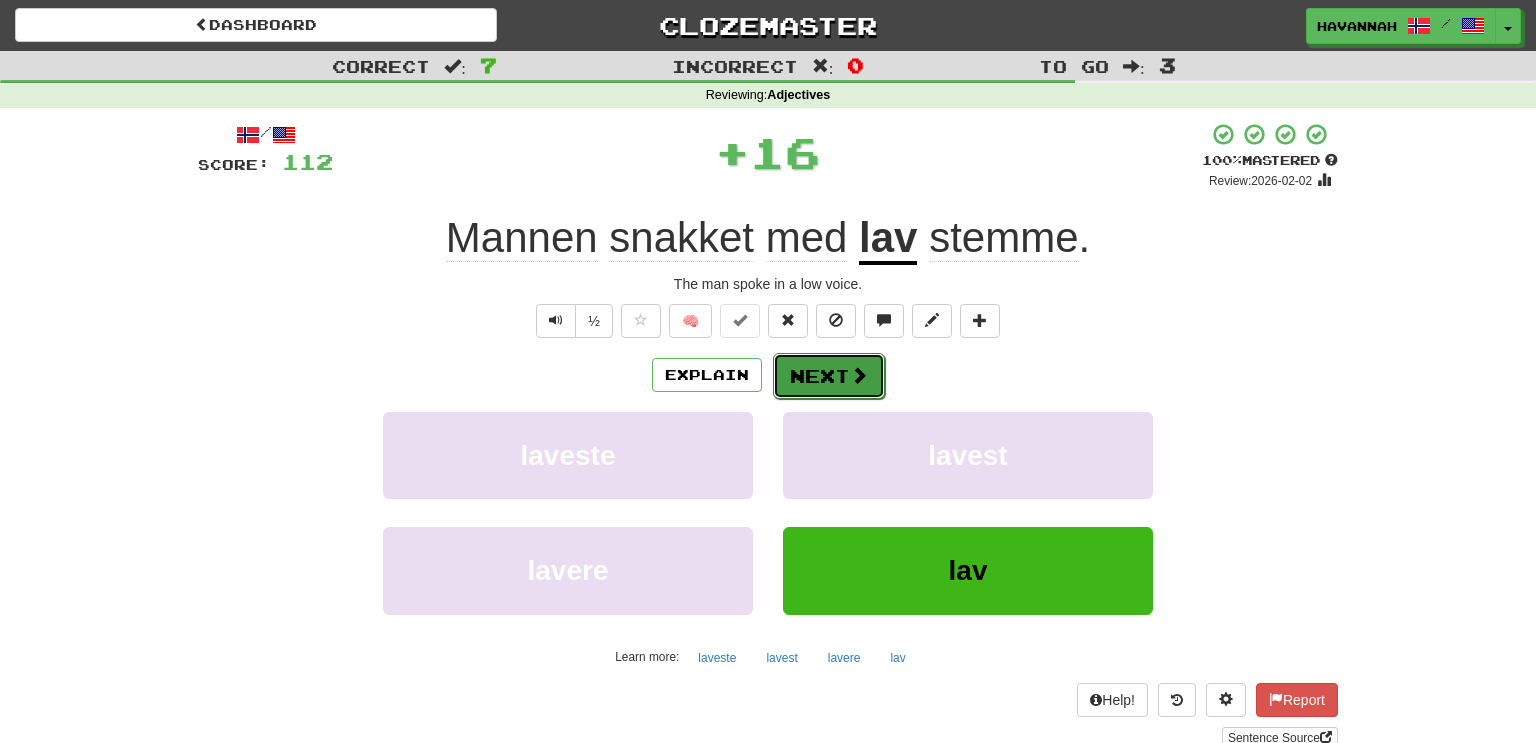 click on "Next" at bounding box center [829, 376] 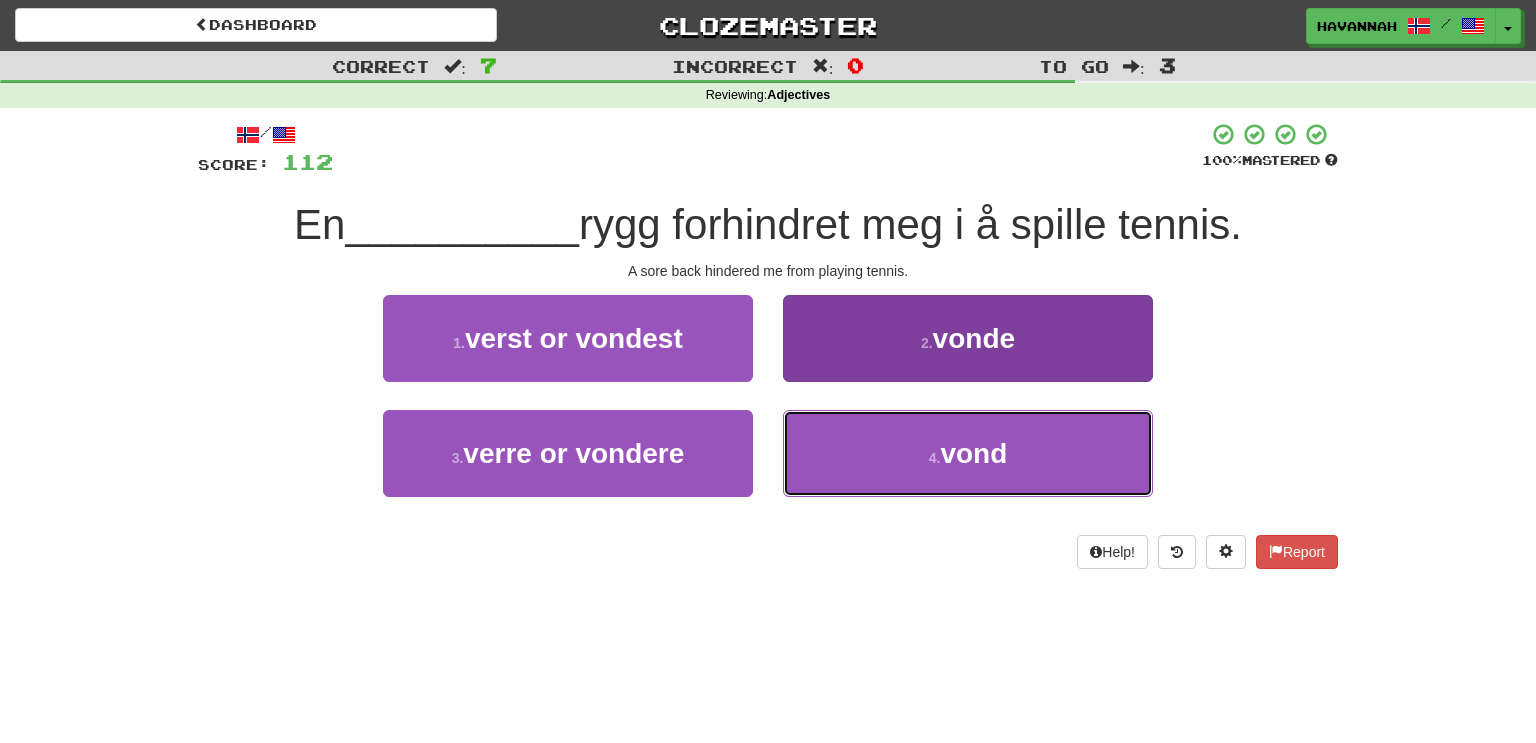 drag, startPoint x: 898, startPoint y: 442, endPoint x: 866, endPoint y: 446, distance: 32.24903 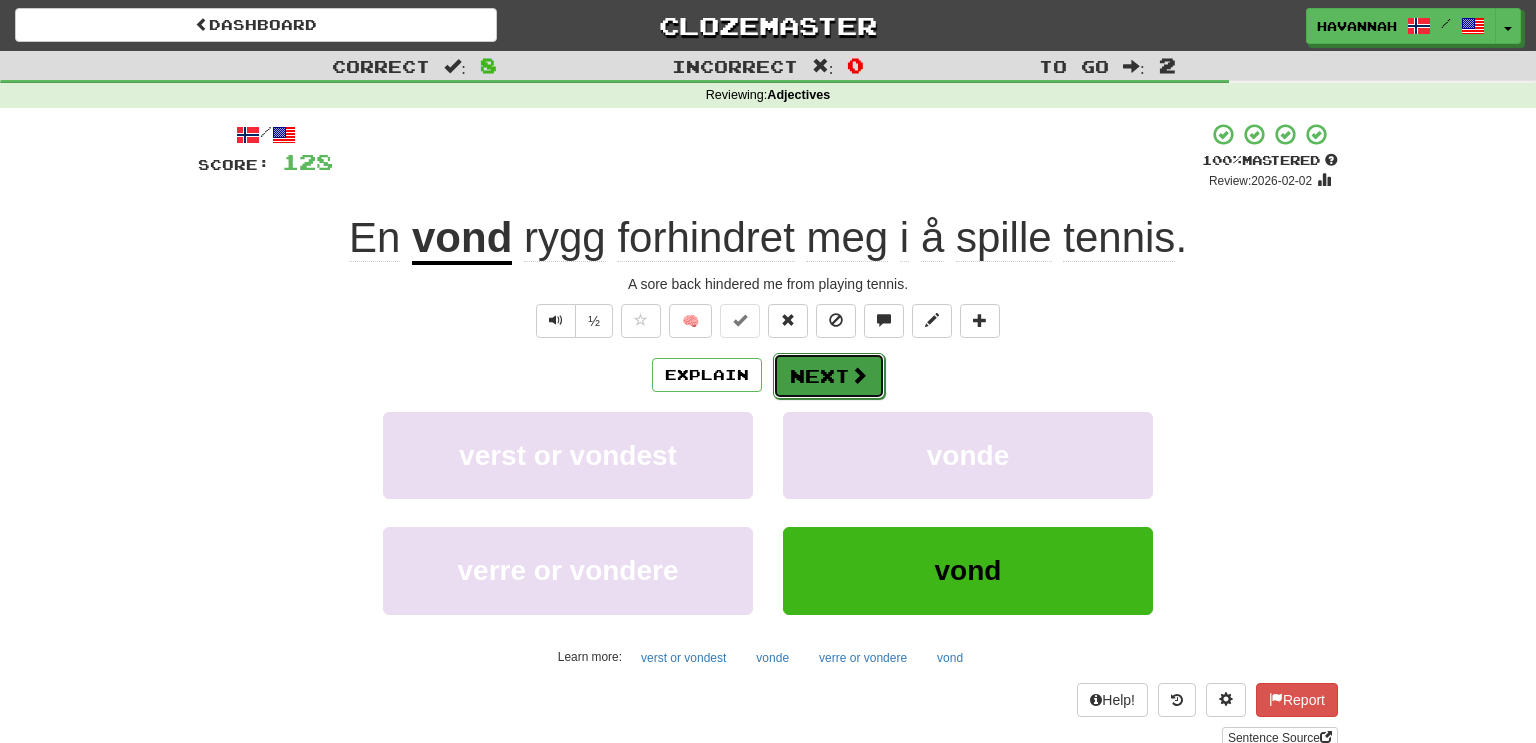 click on "Next" at bounding box center (829, 376) 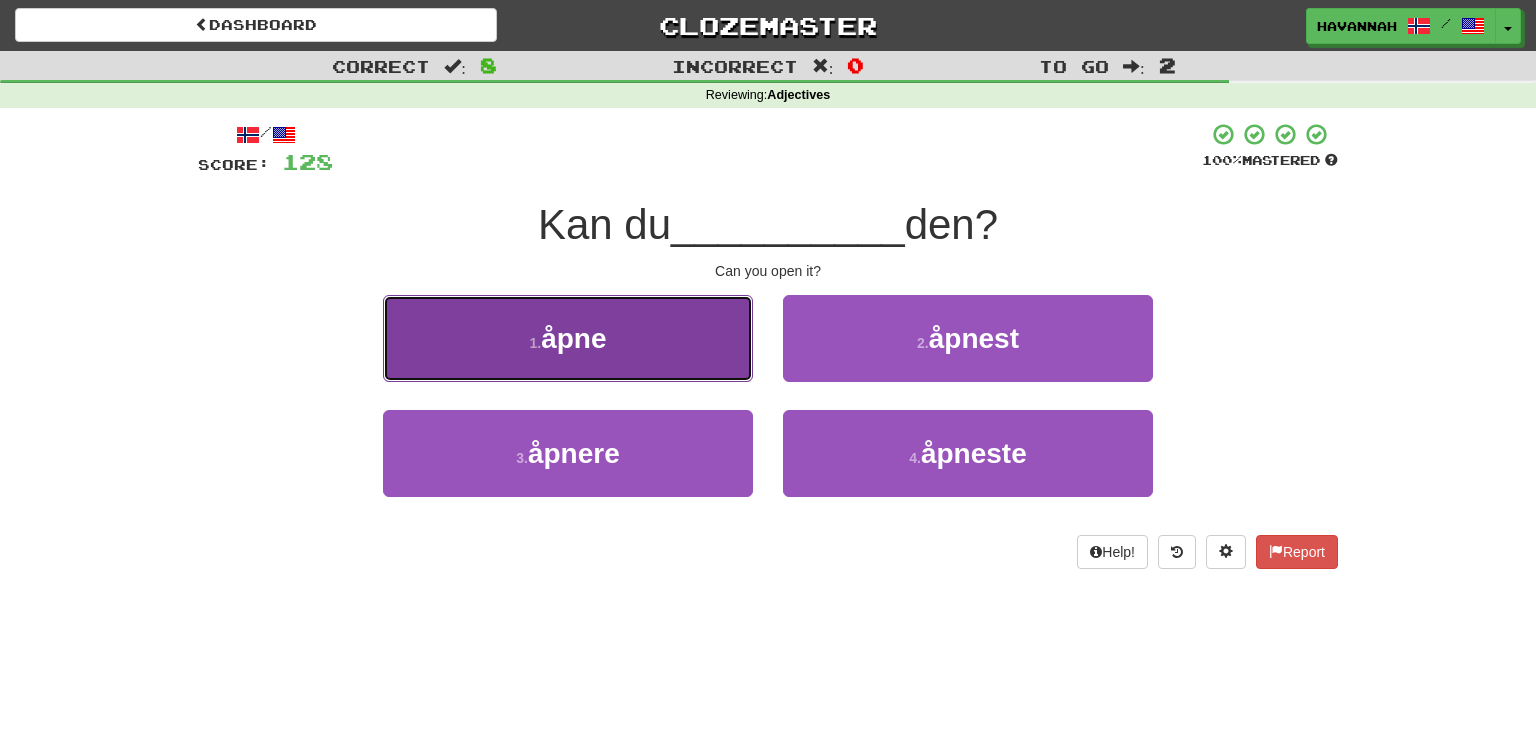 click on "1 .  [WORD]" at bounding box center (568, 338) 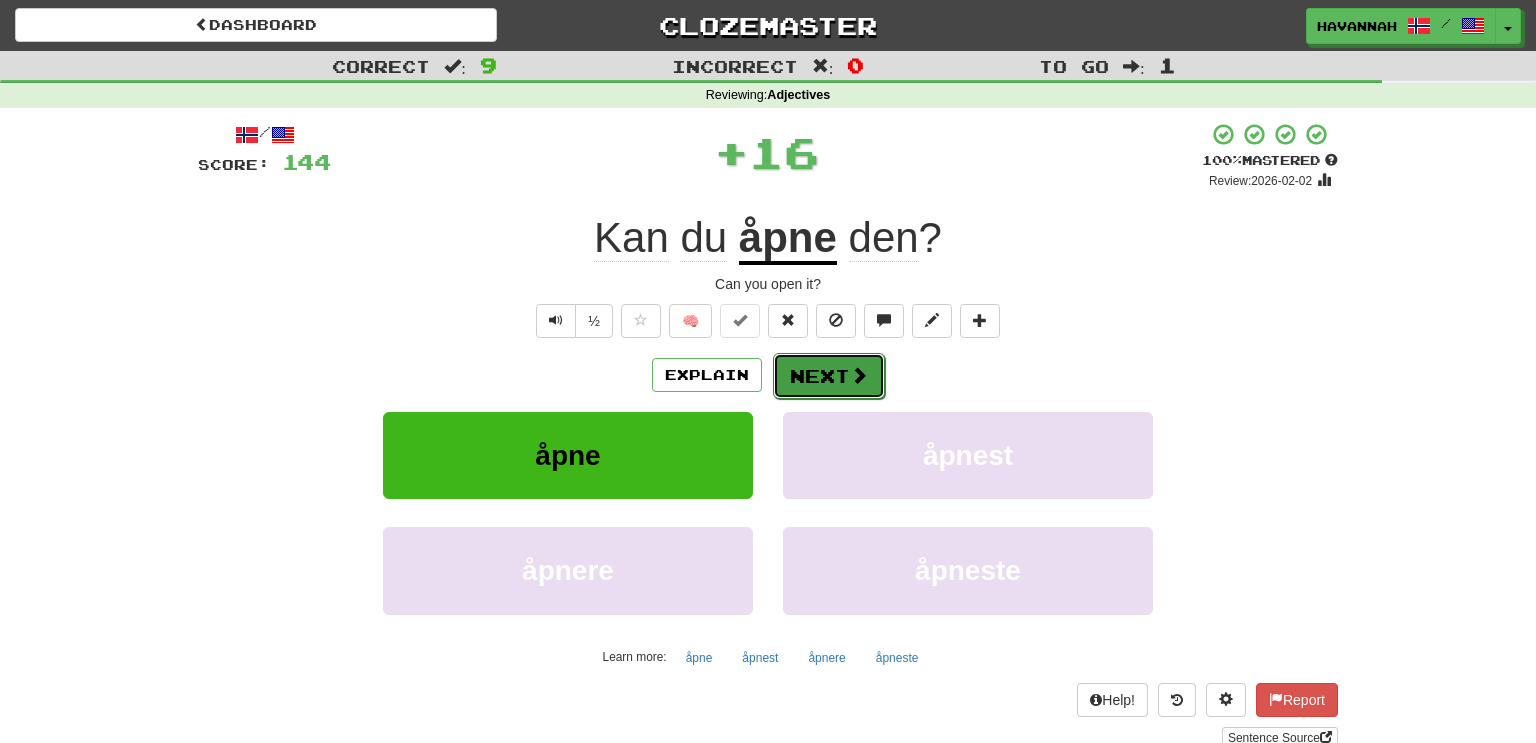 click on "Next" at bounding box center (829, 376) 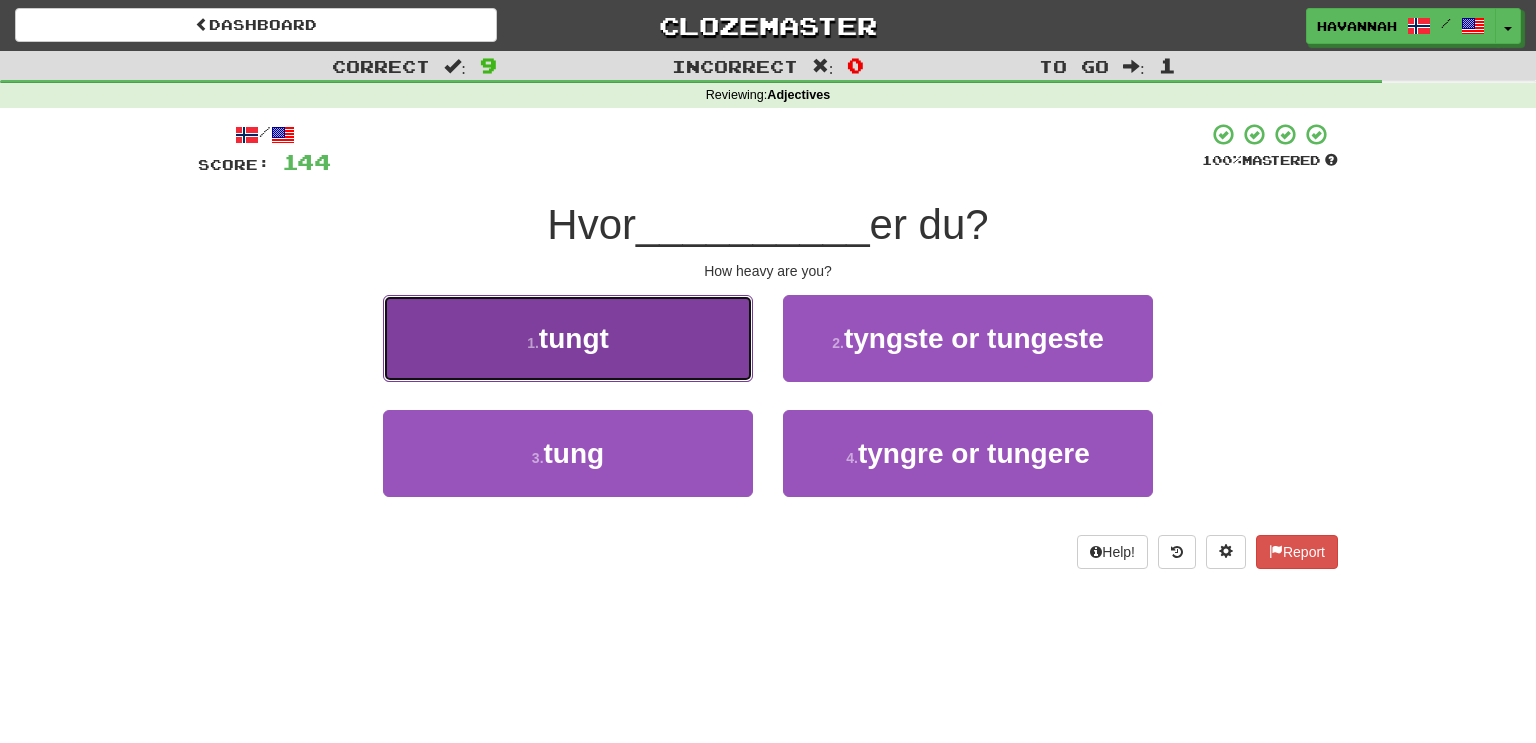 click on "1 .  [WORD]" at bounding box center (568, 338) 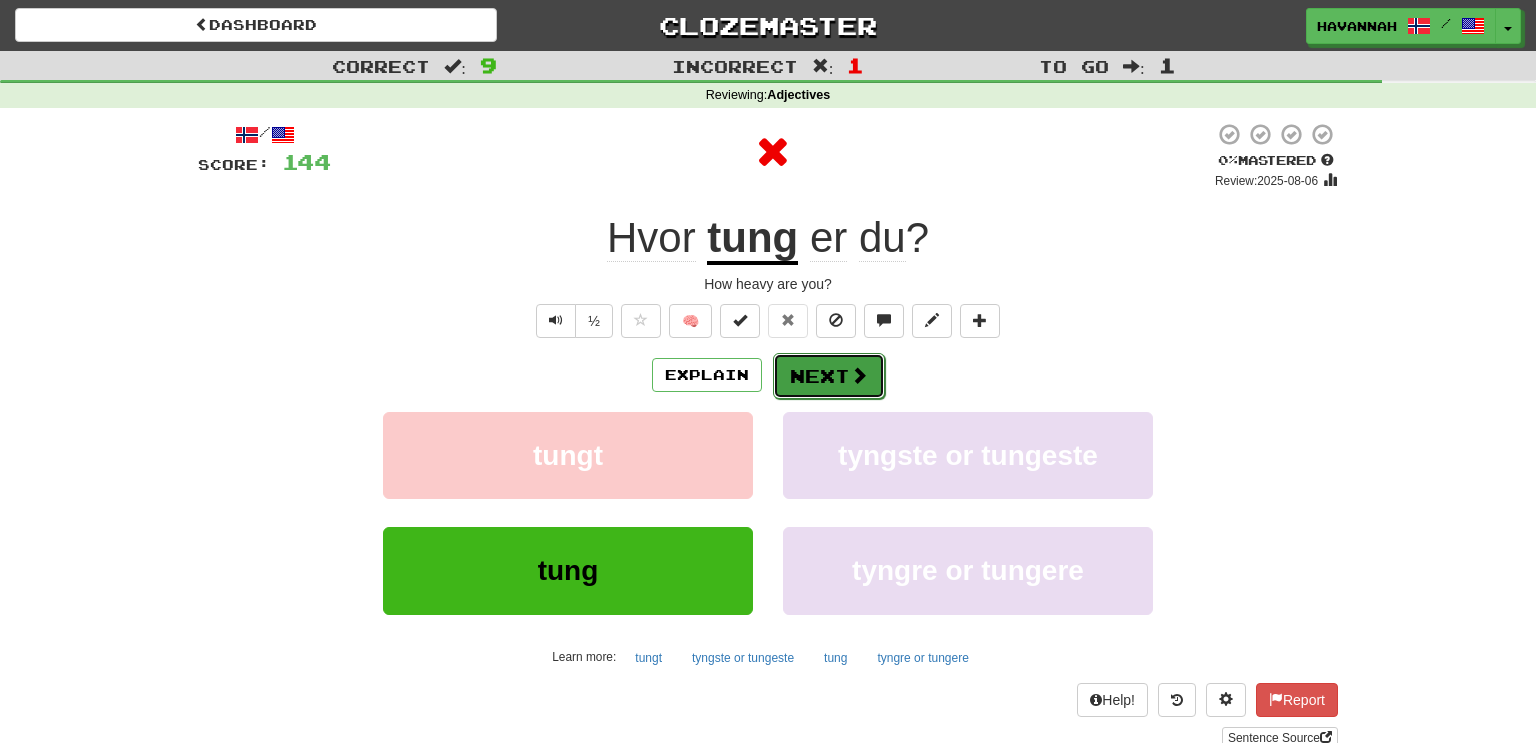 click on "Next" at bounding box center (829, 376) 